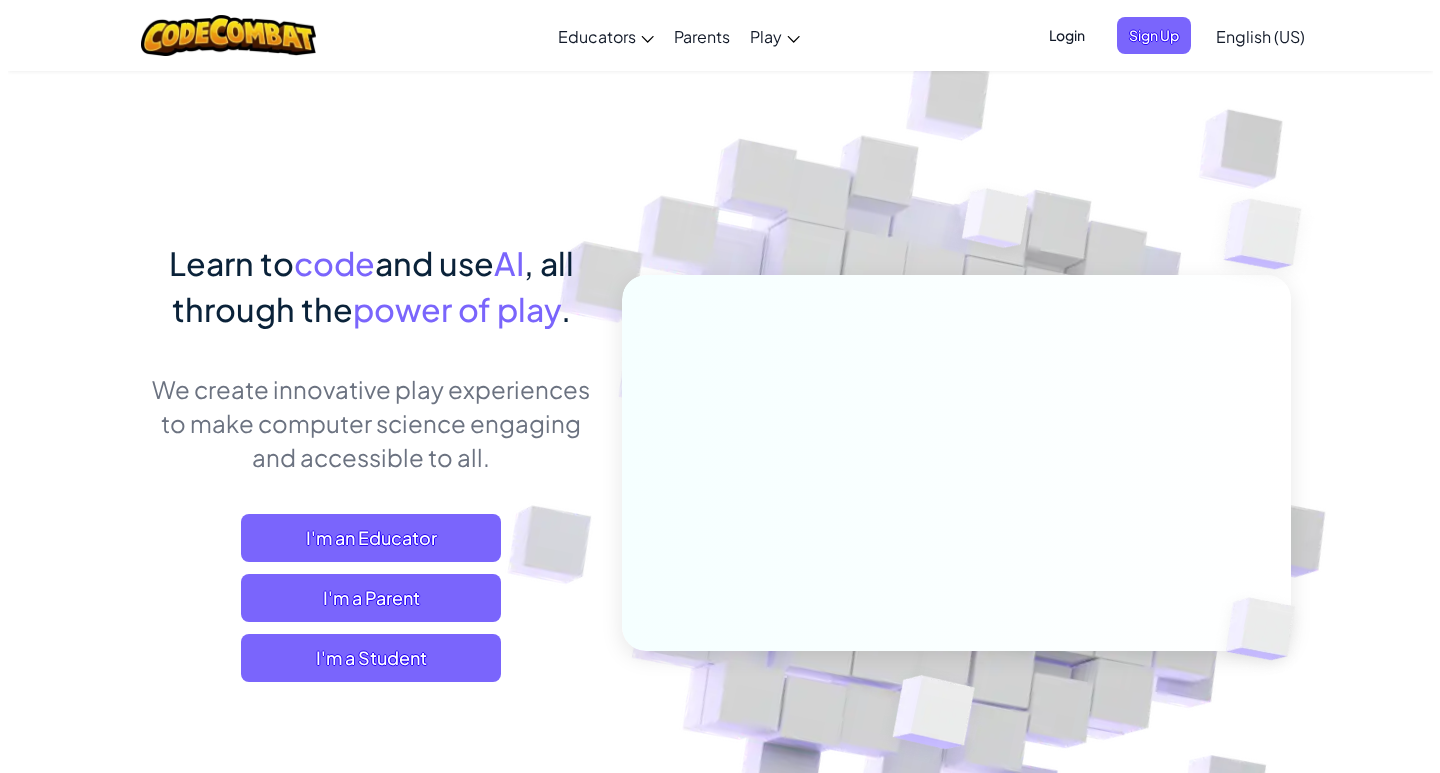 scroll, scrollTop: 0, scrollLeft: 0, axis: both 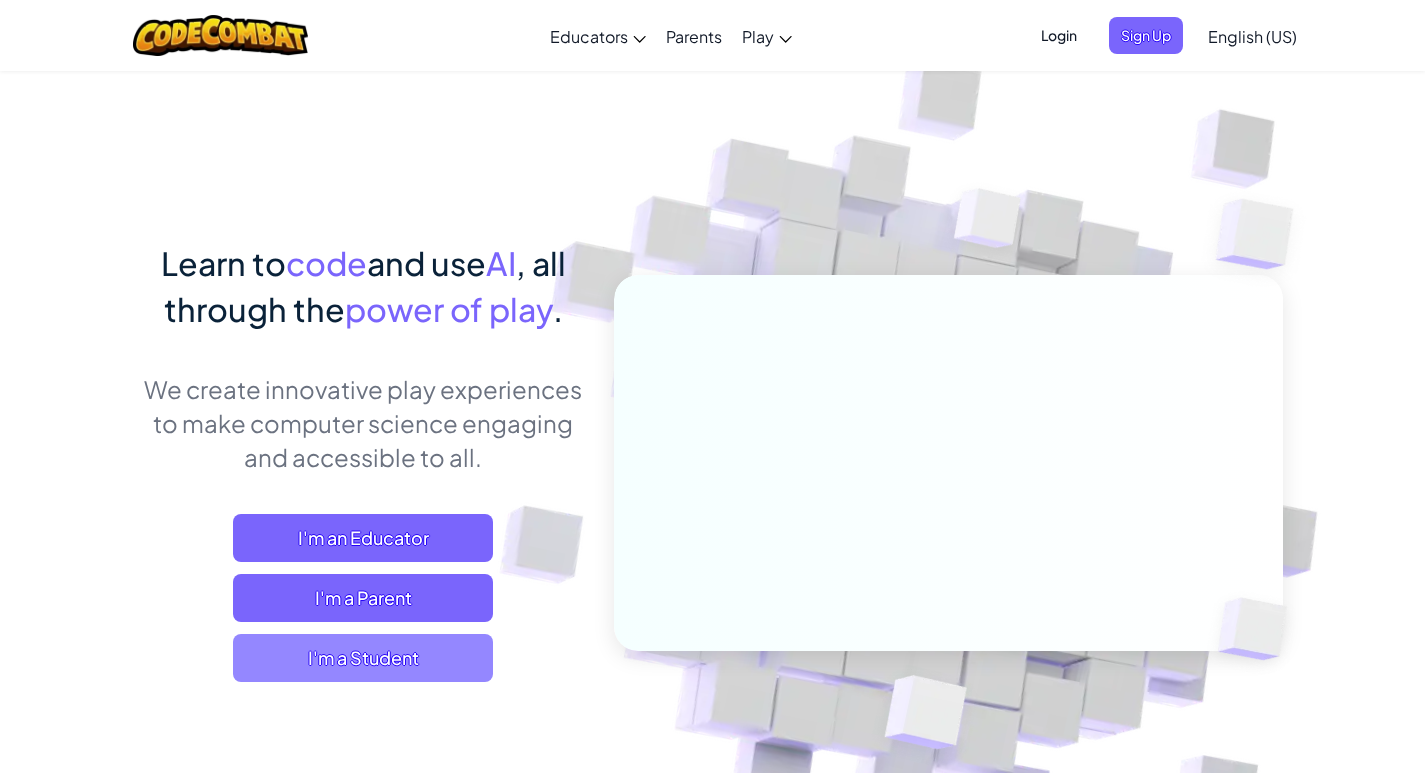 click on "I'm a Student" at bounding box center [363, 658] 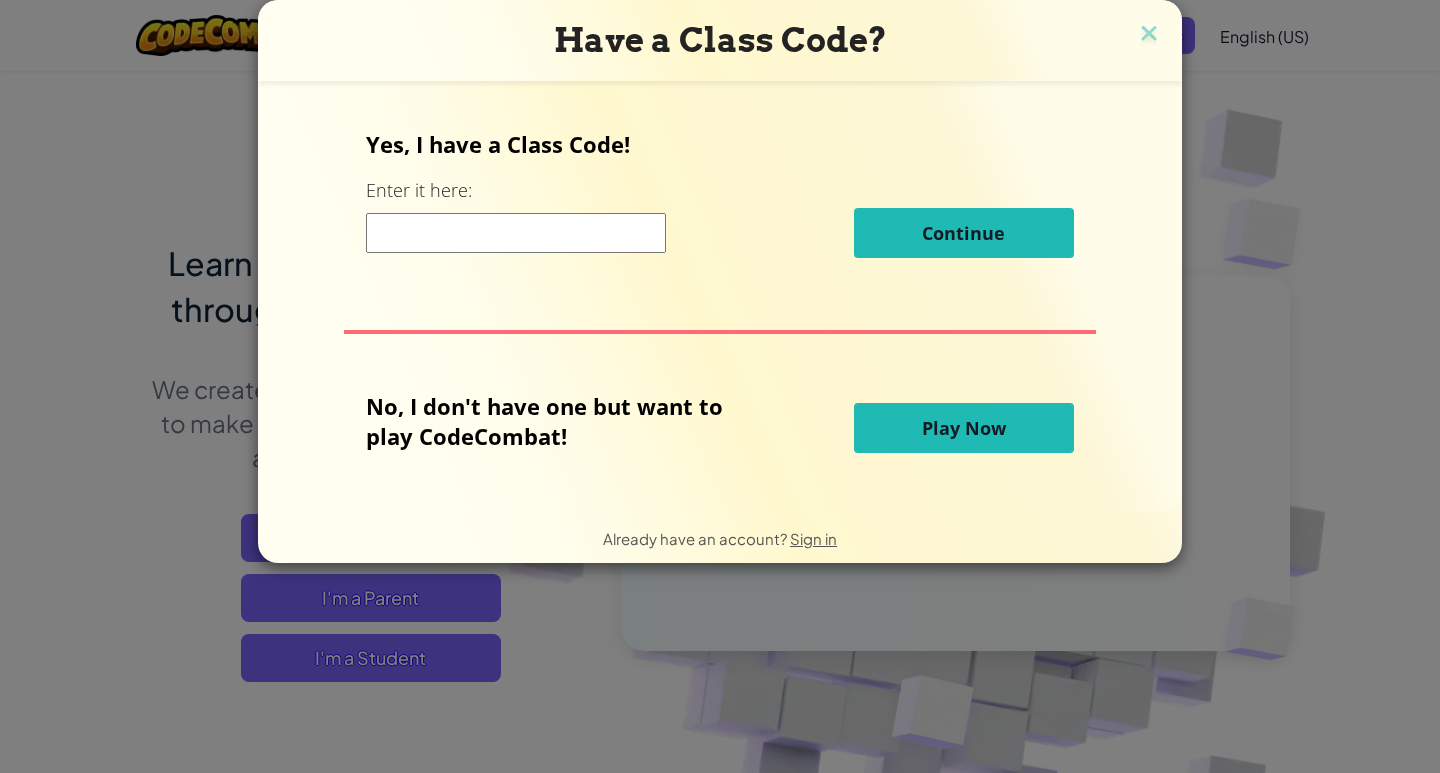 click on "Play Now" at bounding box center (964, 428) 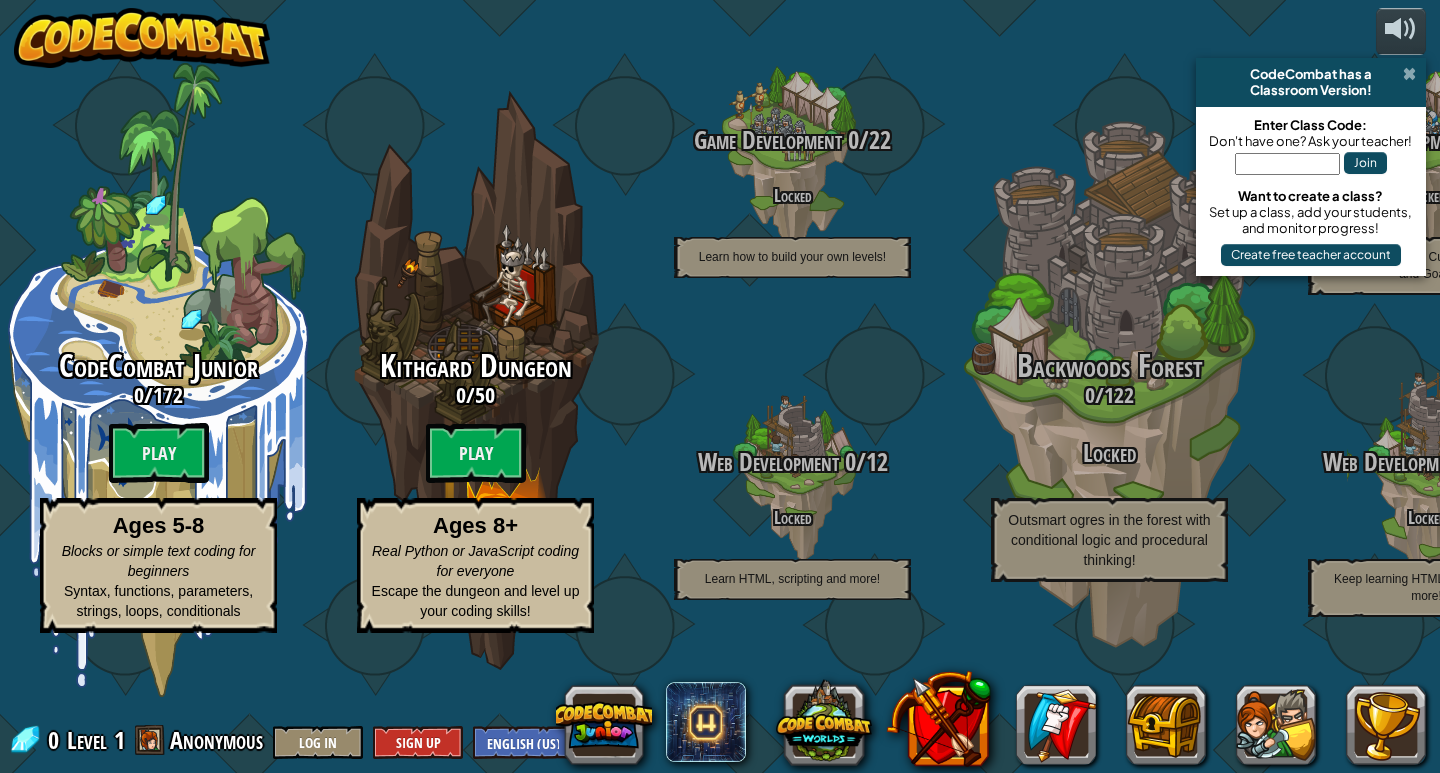 click at bounding box center [1409, 74] 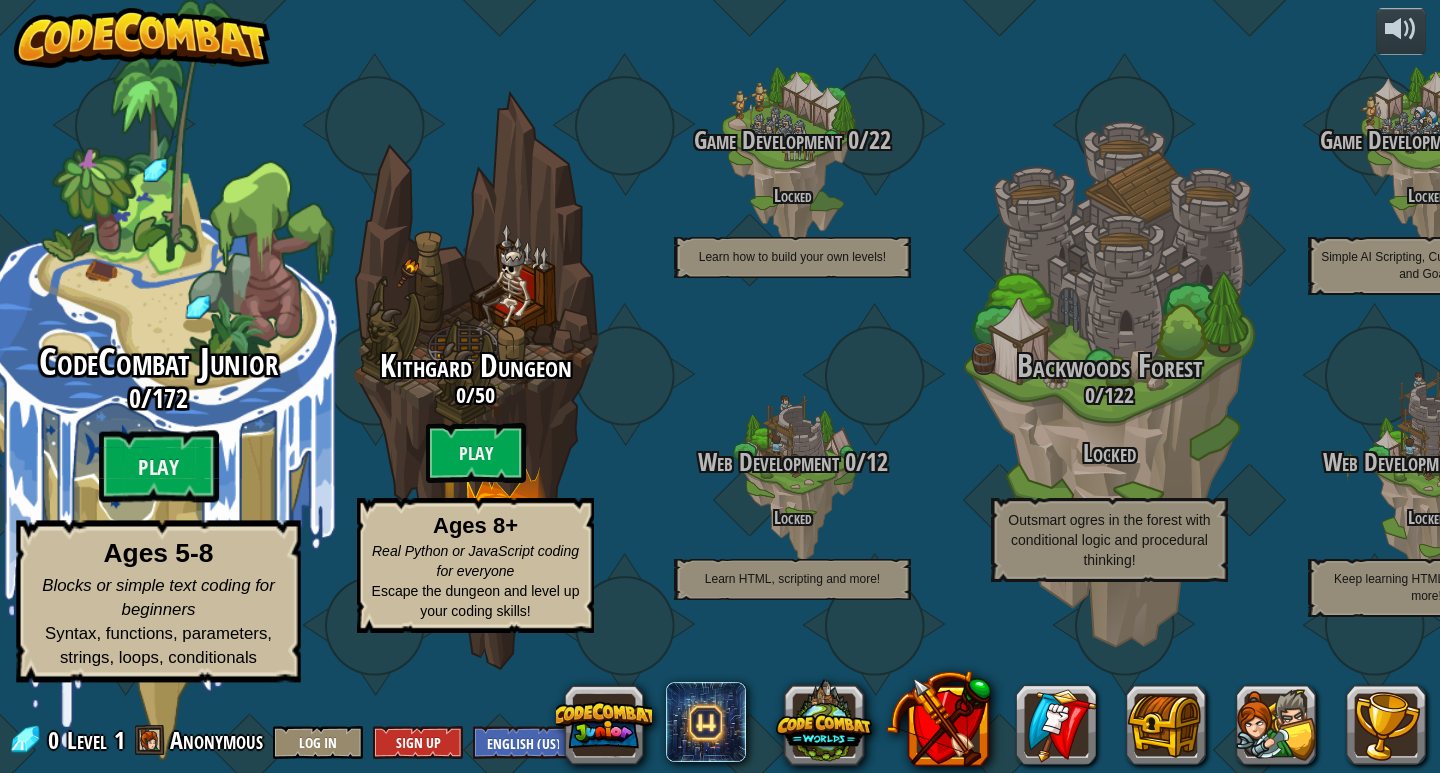 drag, startPoint x: 138, startPoint y: 370, endPoint x: 14, endPoint y: 355, distance: 124.90396 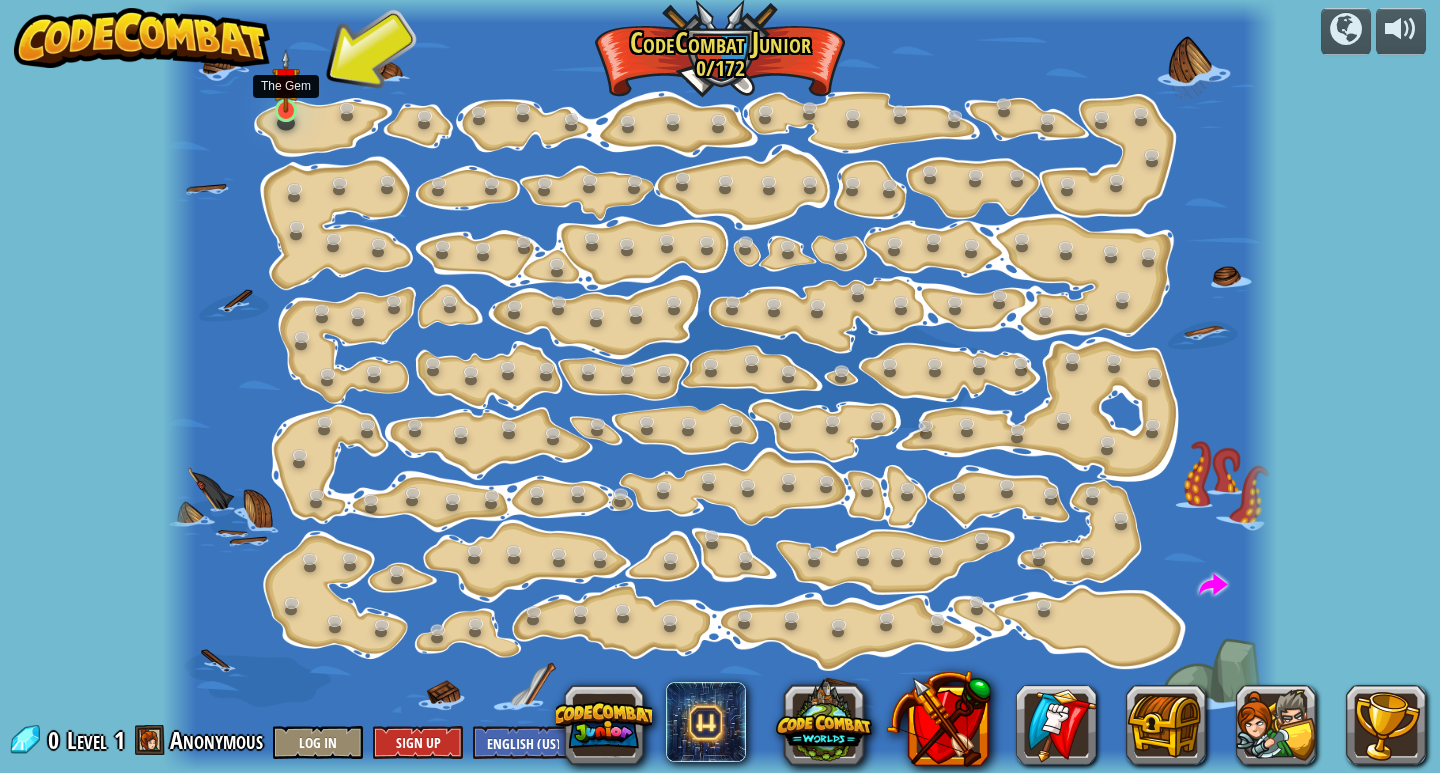 click at bounding box center [286, 81] 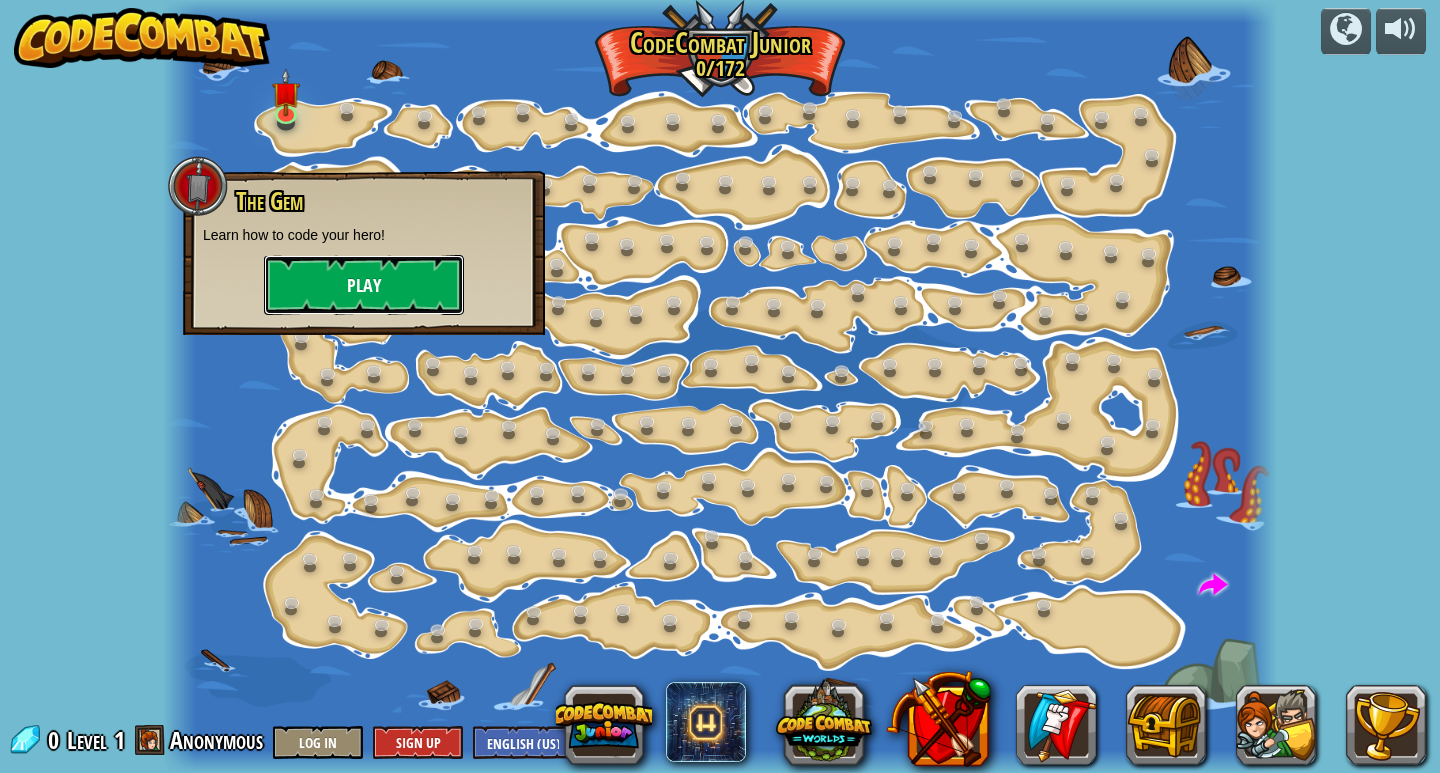 click on "Play" at bounding box center (364, 285) 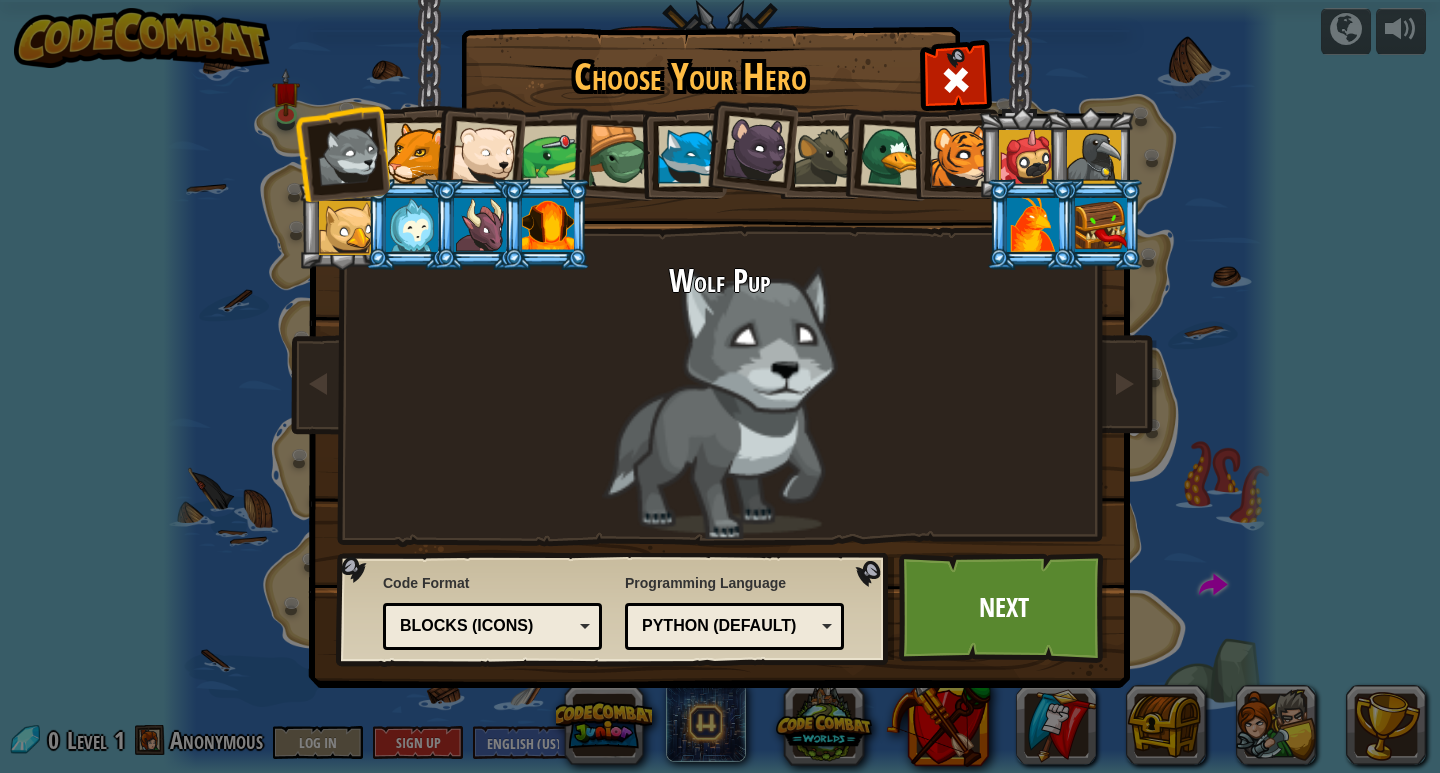 click at bounding box center (416, 153) 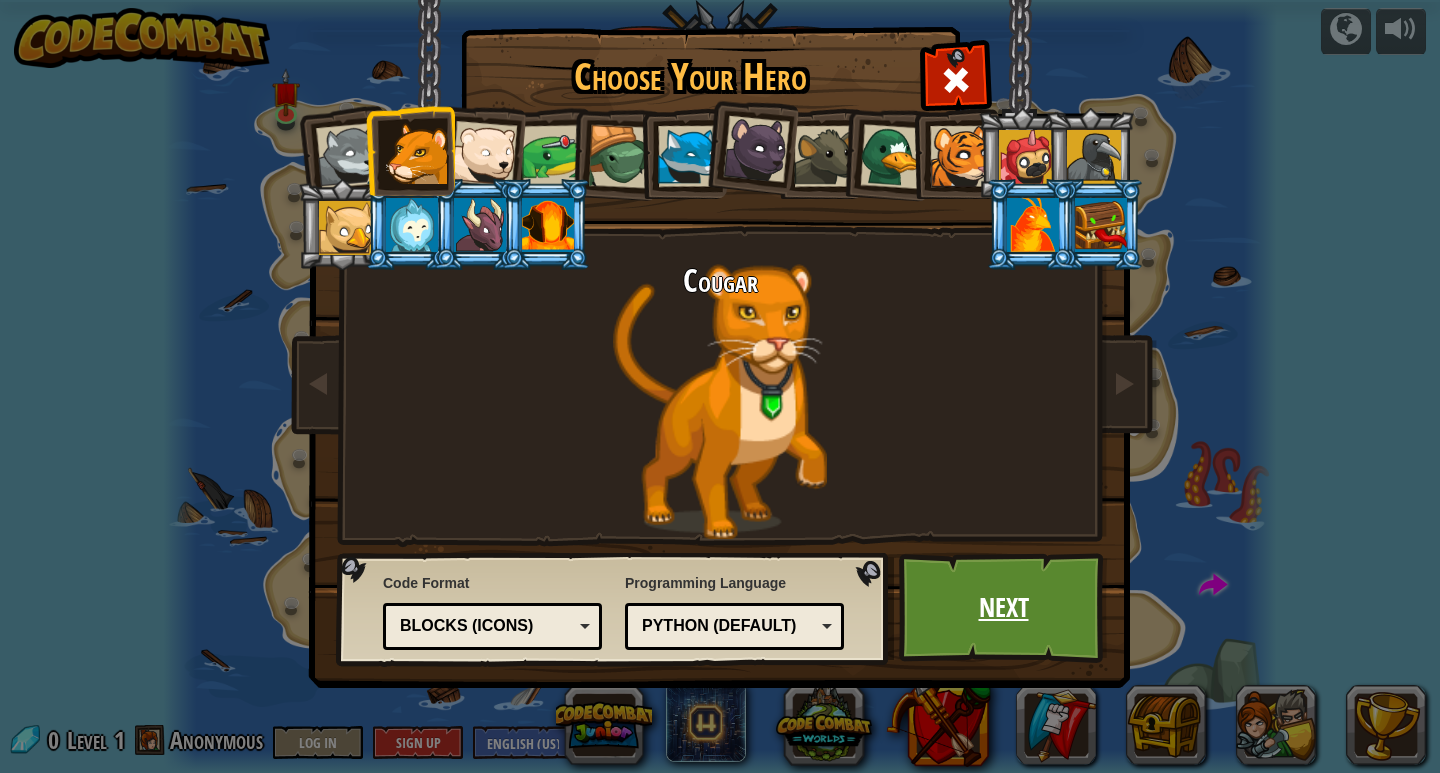 click on "Next" at bounding box center [1003, 608] 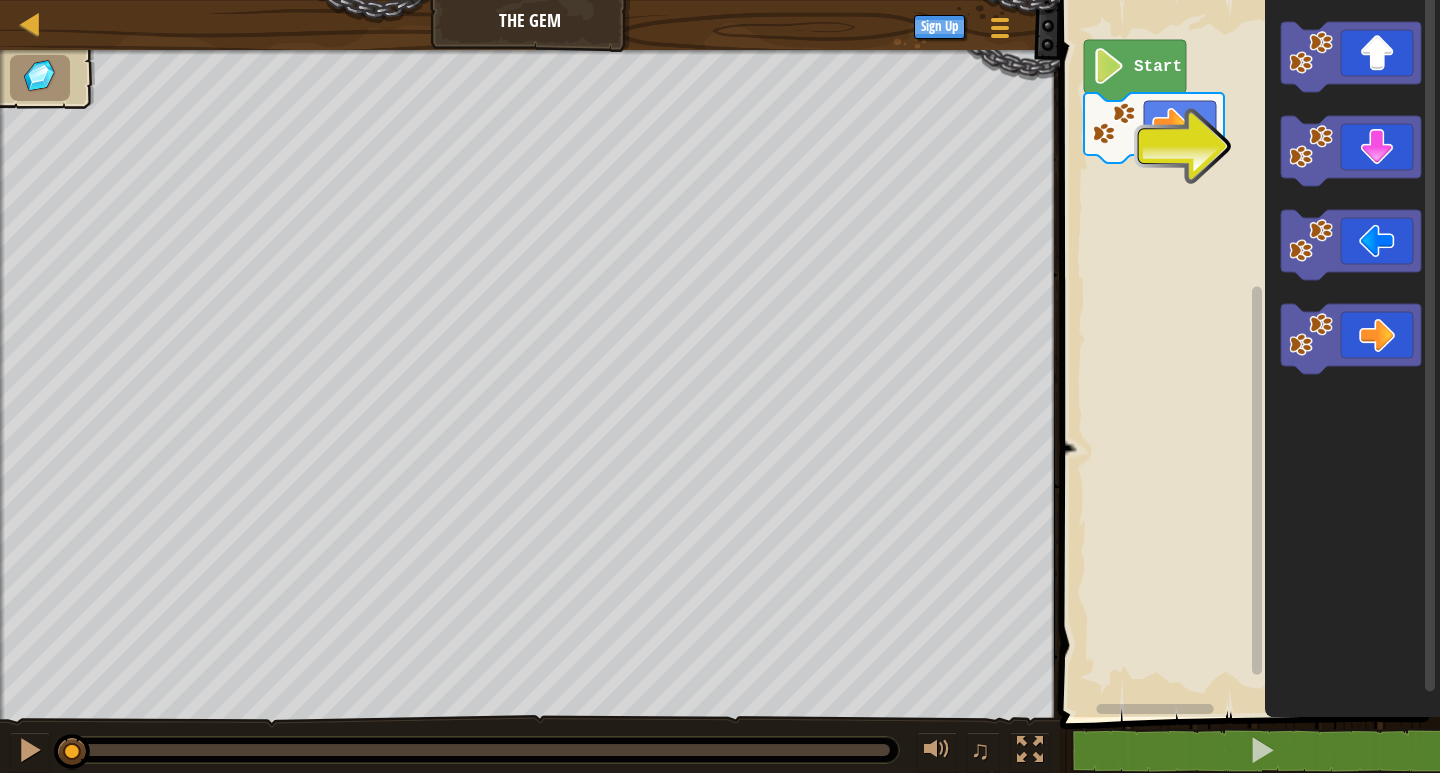 click 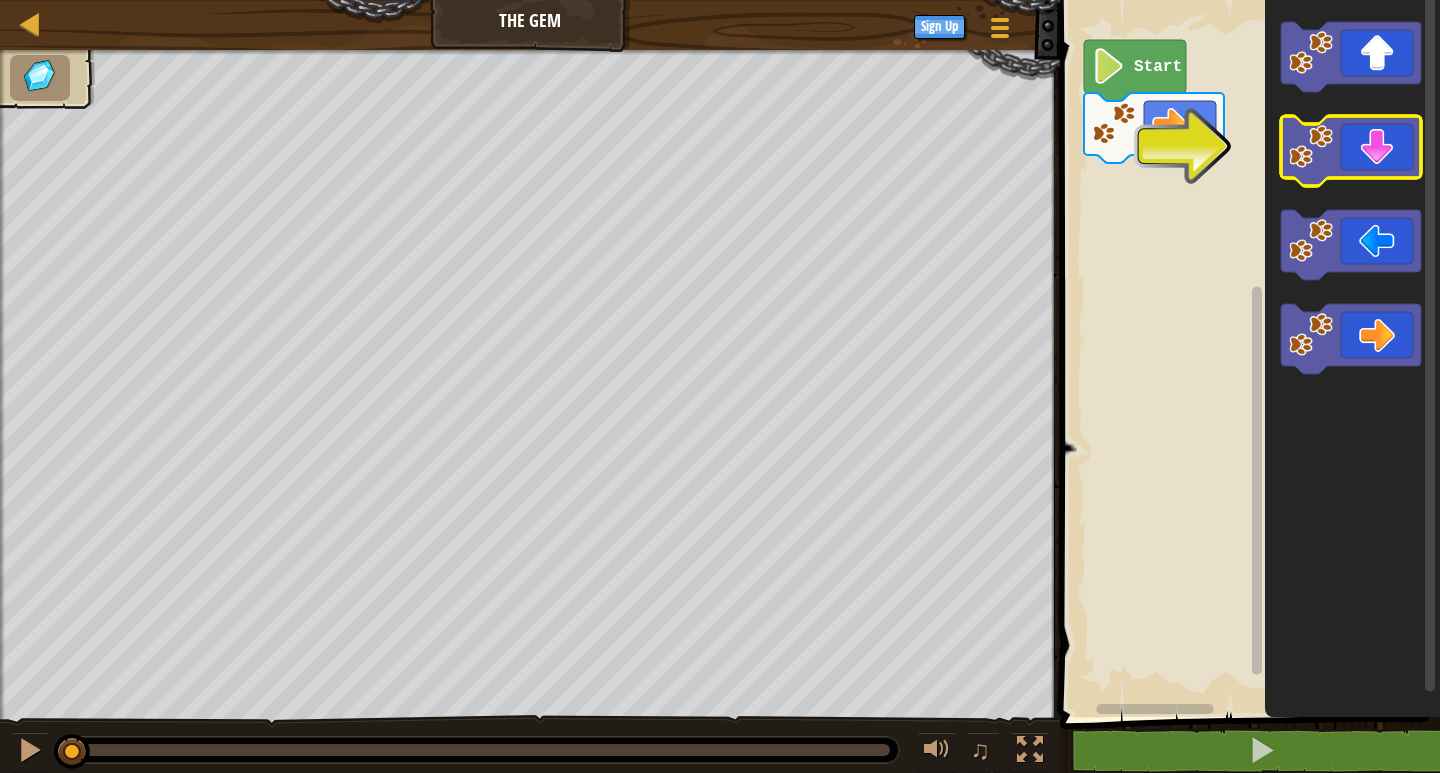 click 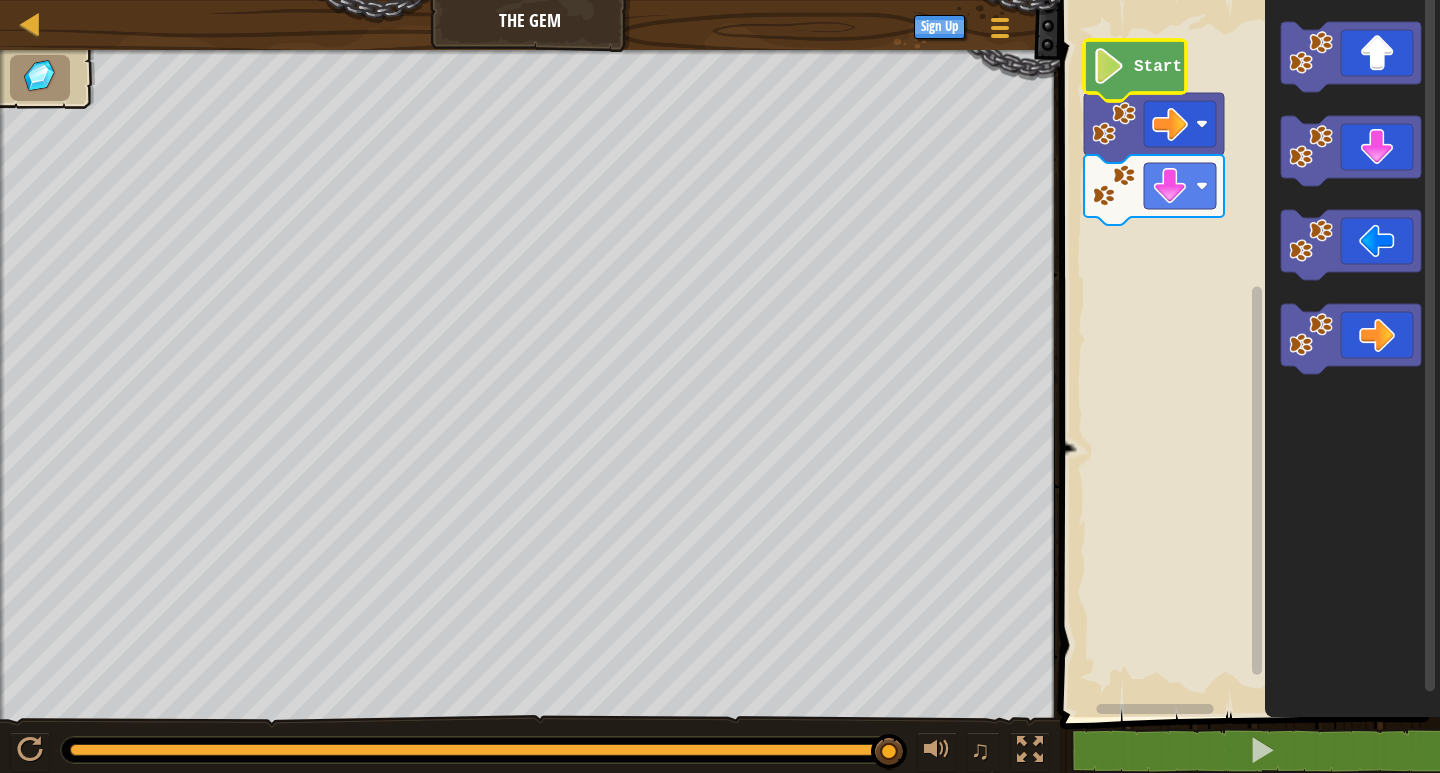 click 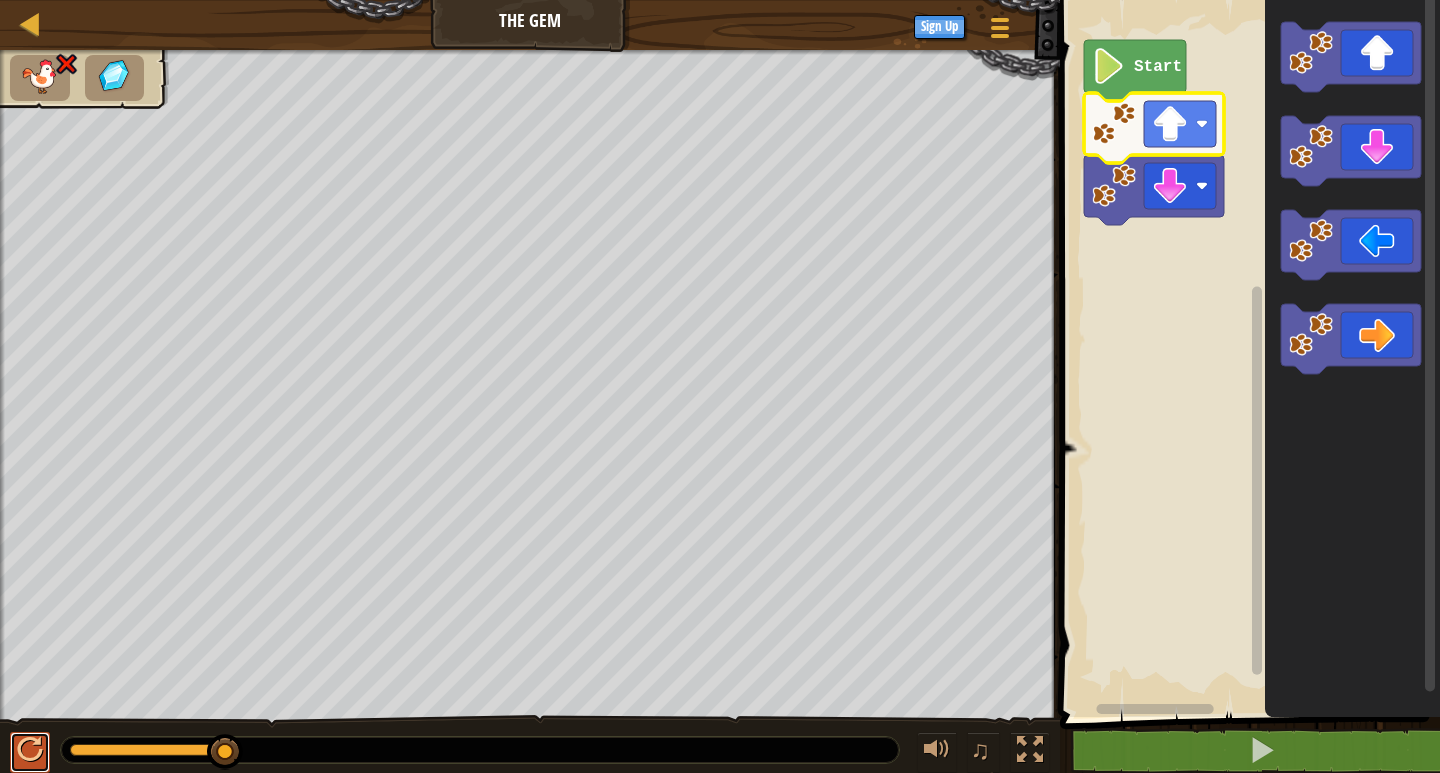click at bounding box center (30, 750) 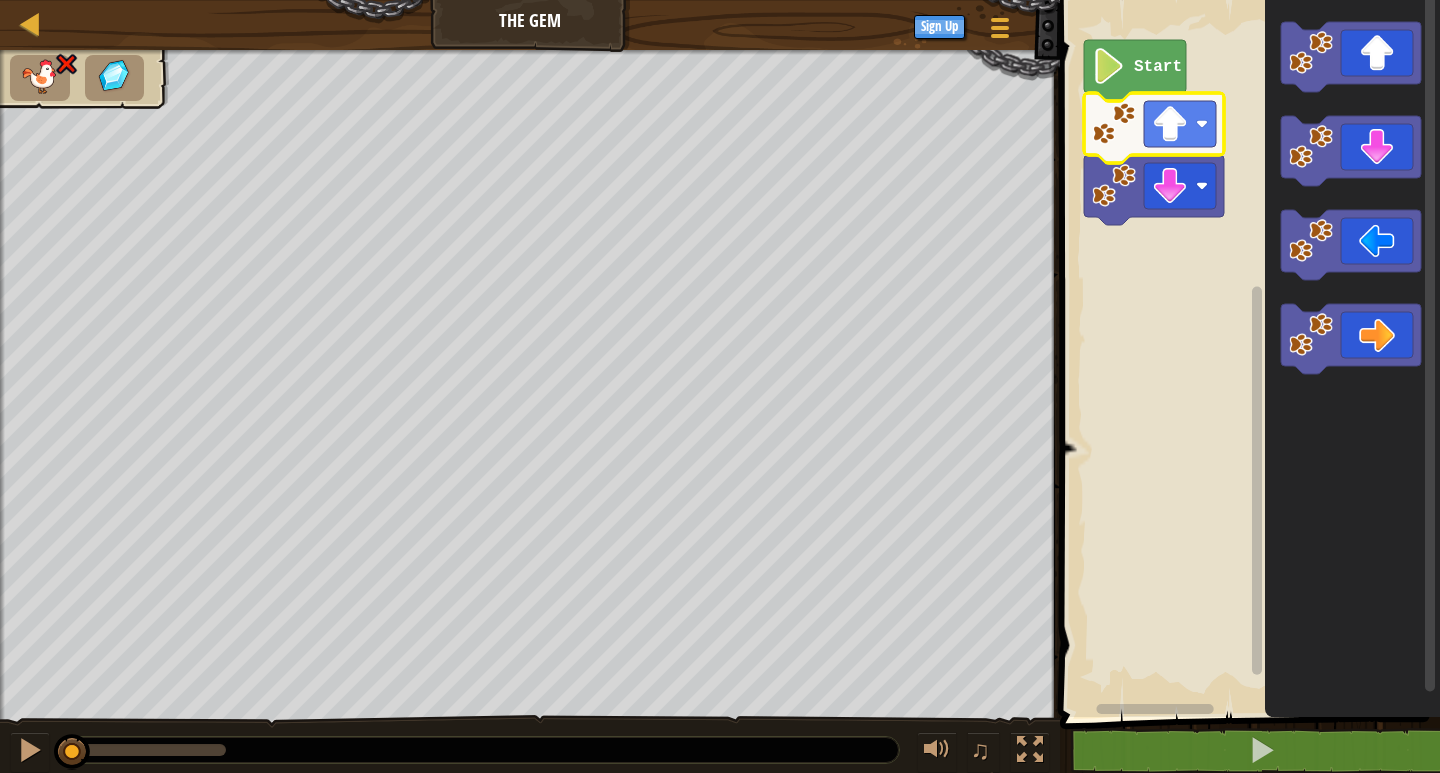 drag, startPoint x: 223, startPoint y: 751, endPoint x: 0, endPoint y: 715, distance: 225.88715 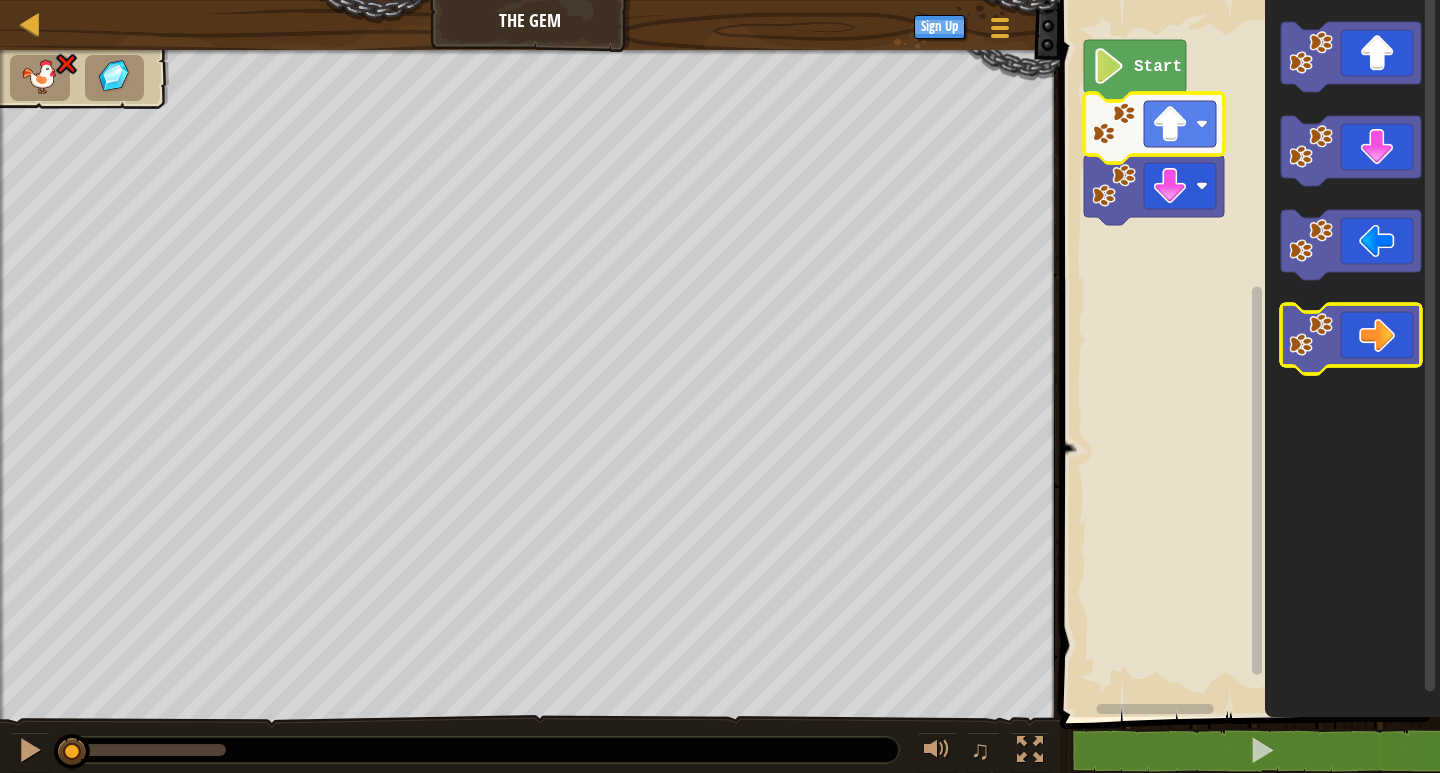 click 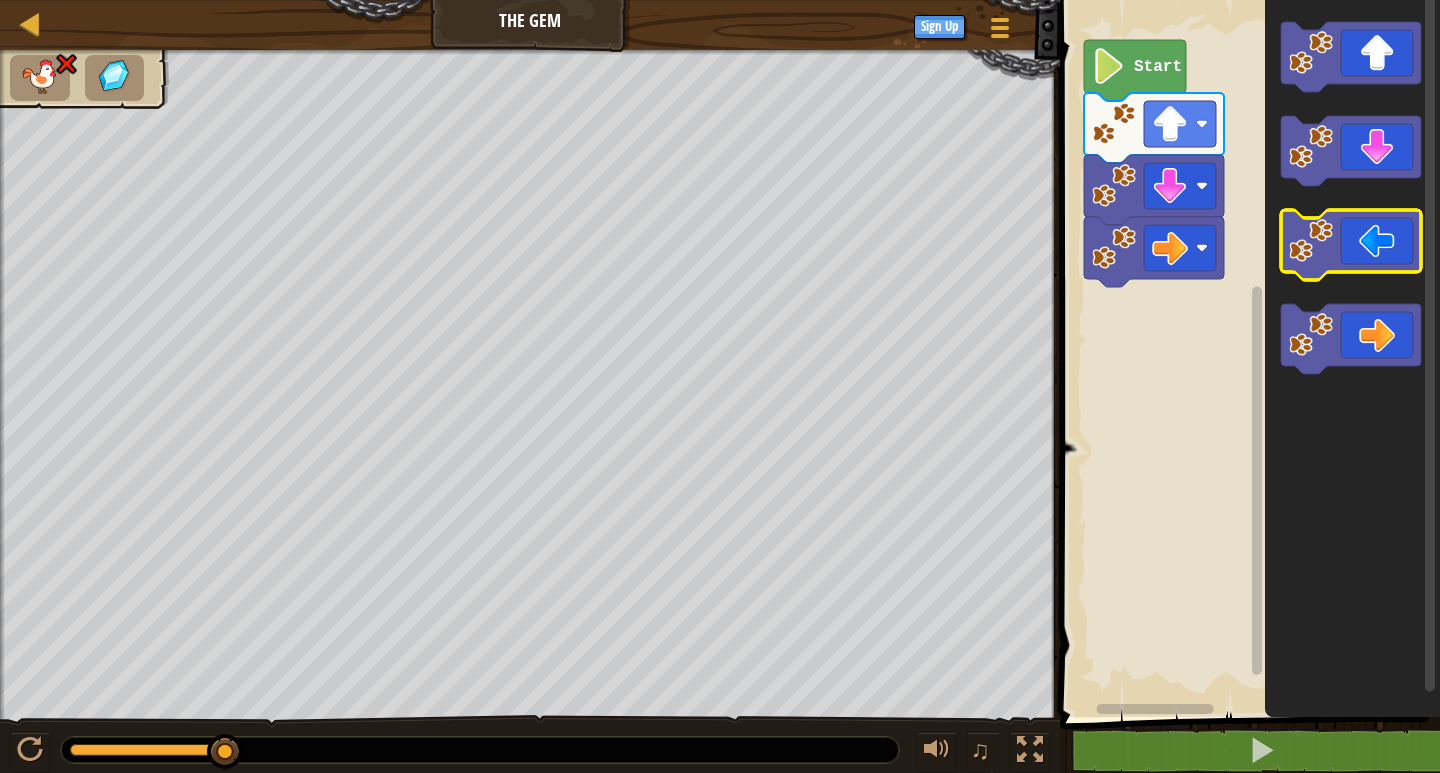 click 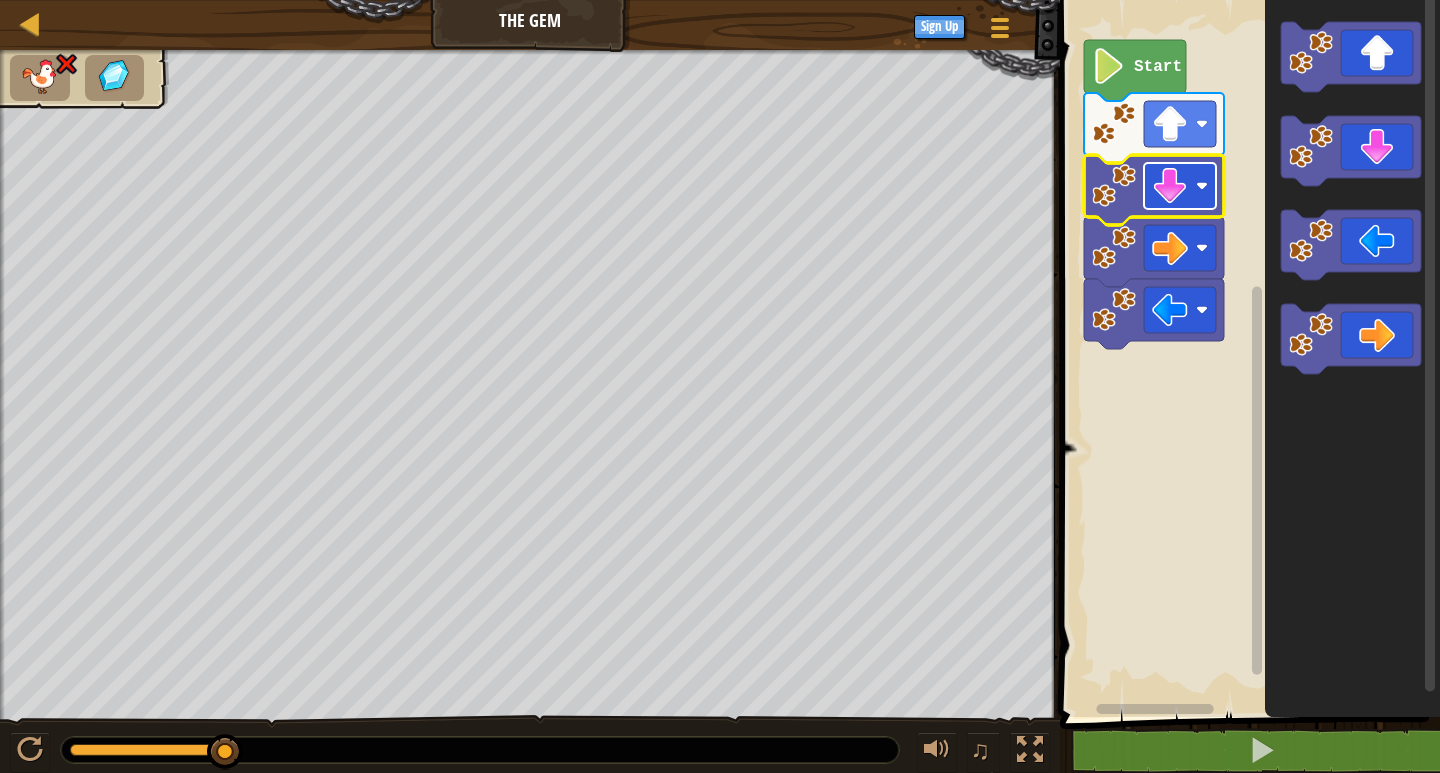 click 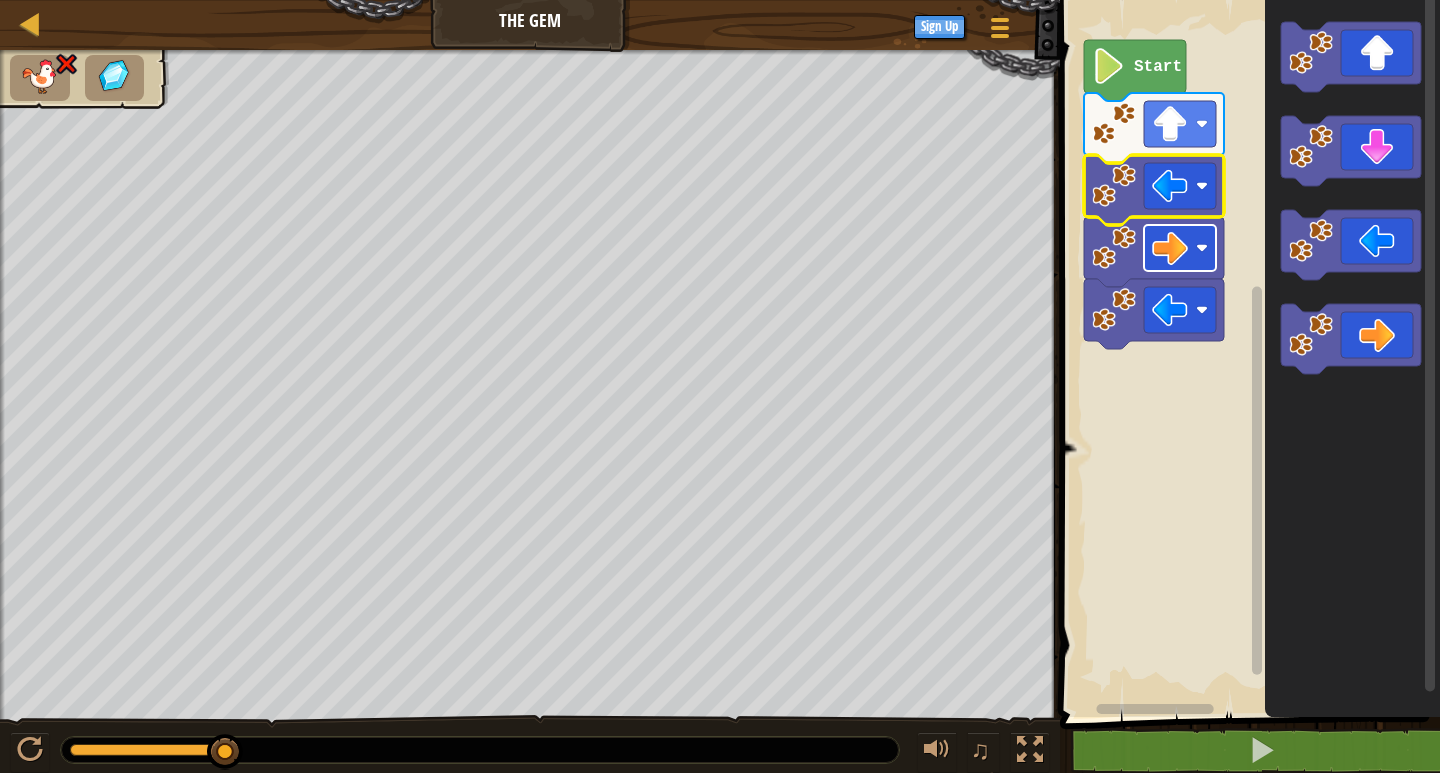 click 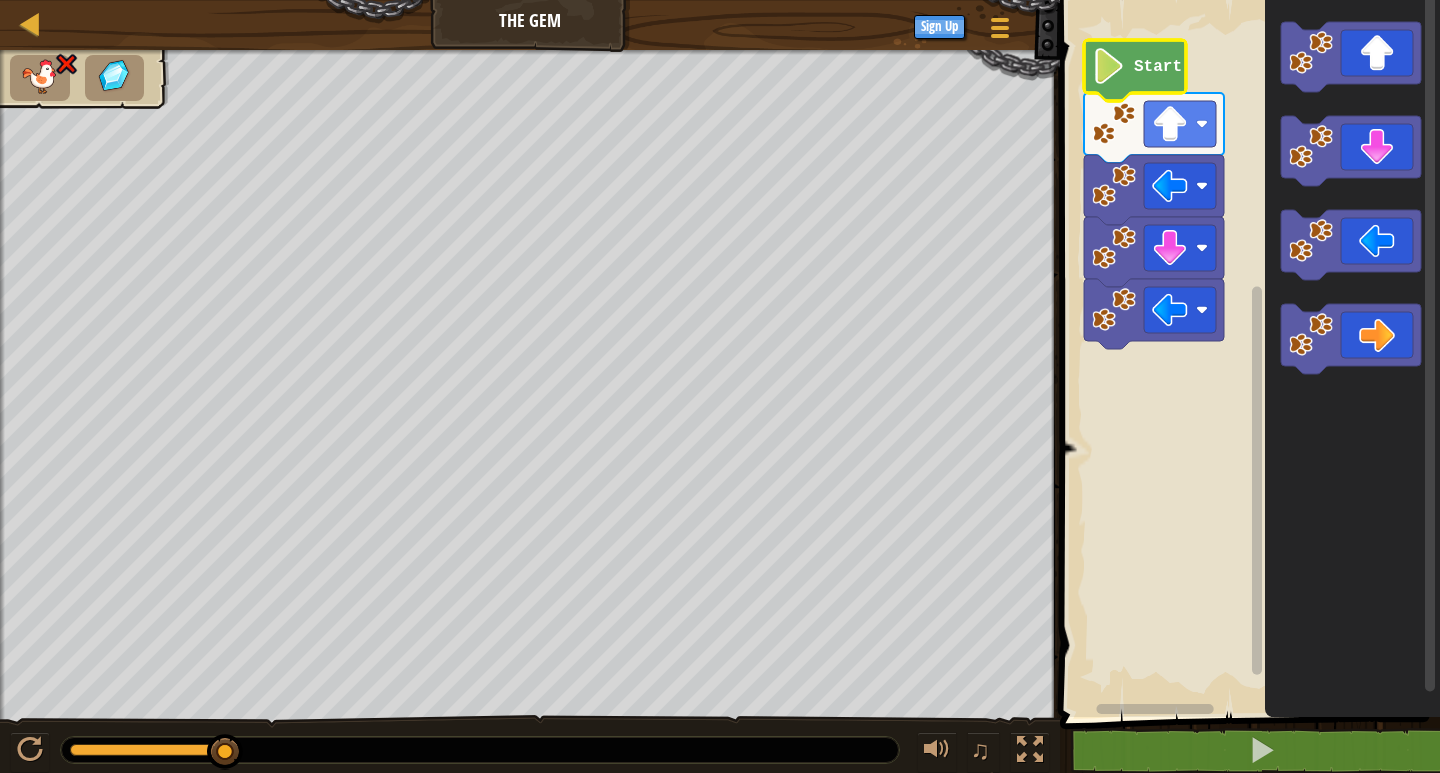 click 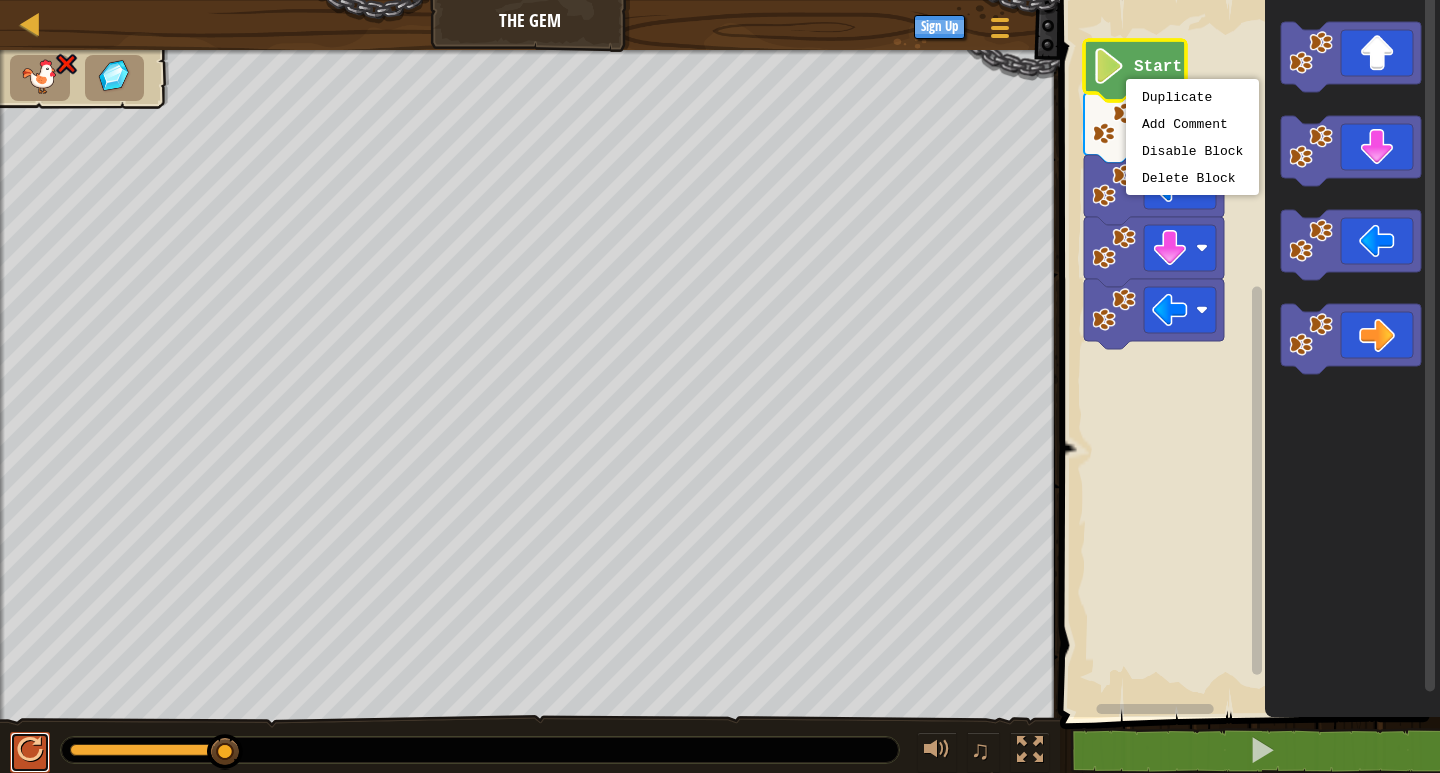 click at bounding box center [30, 752] 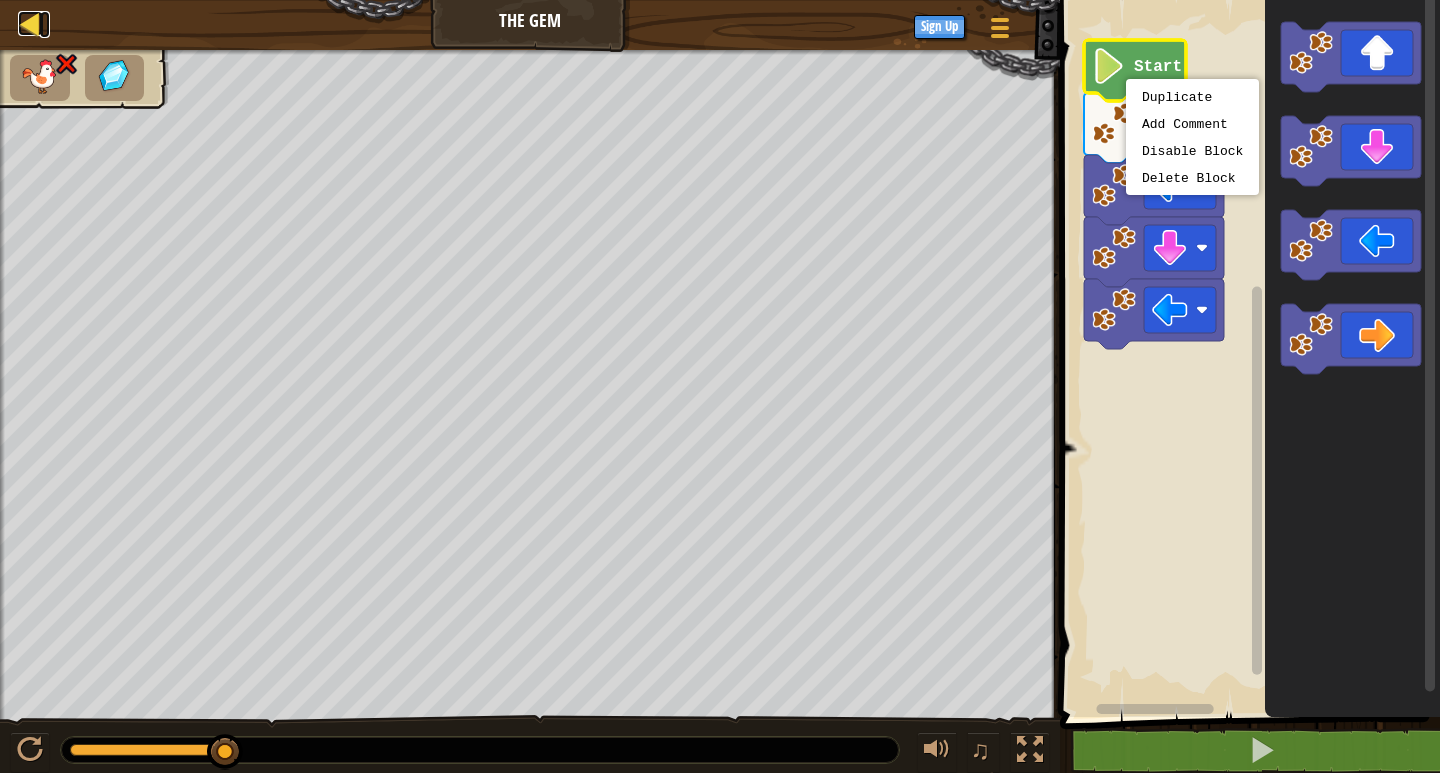 click at bounding box center [30, 23] 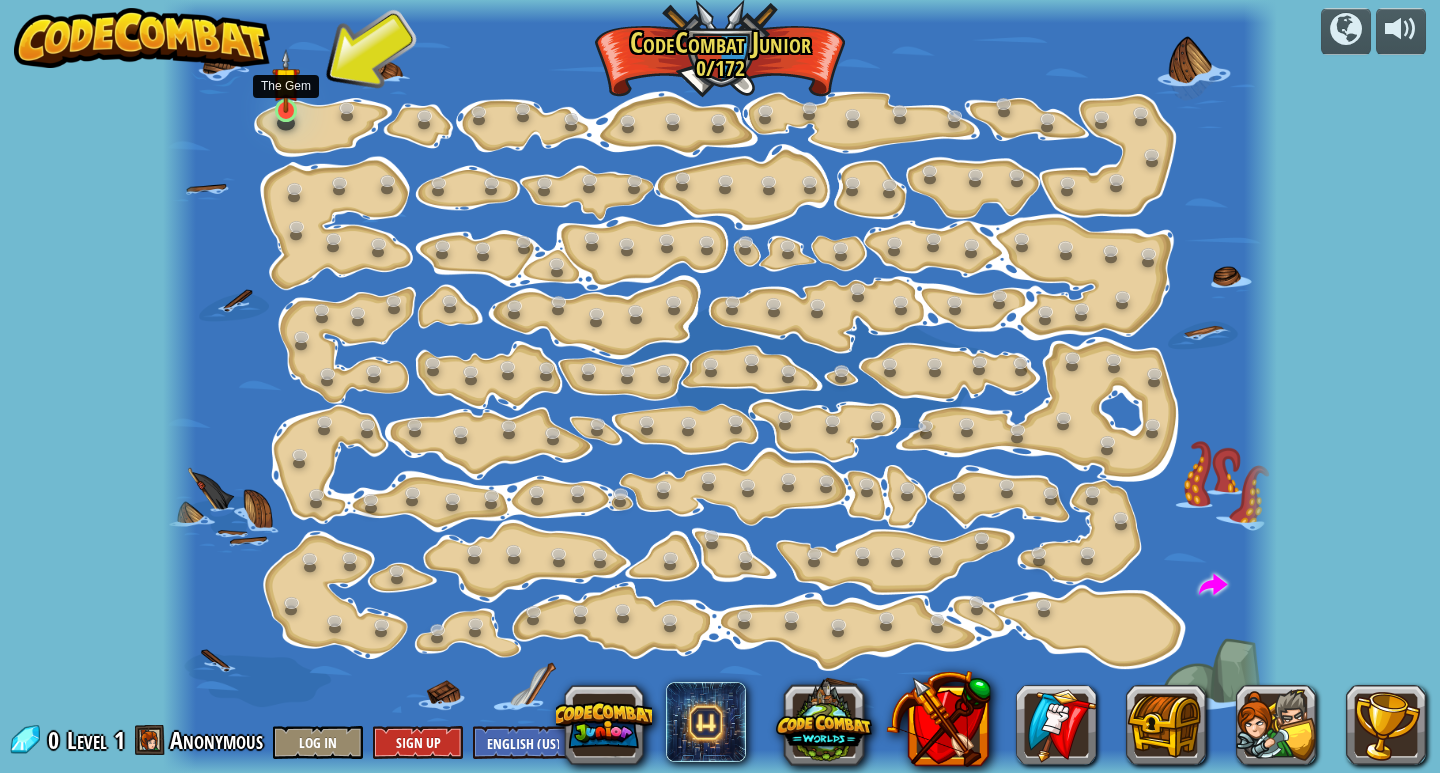 click at bounding box center (286, 81) 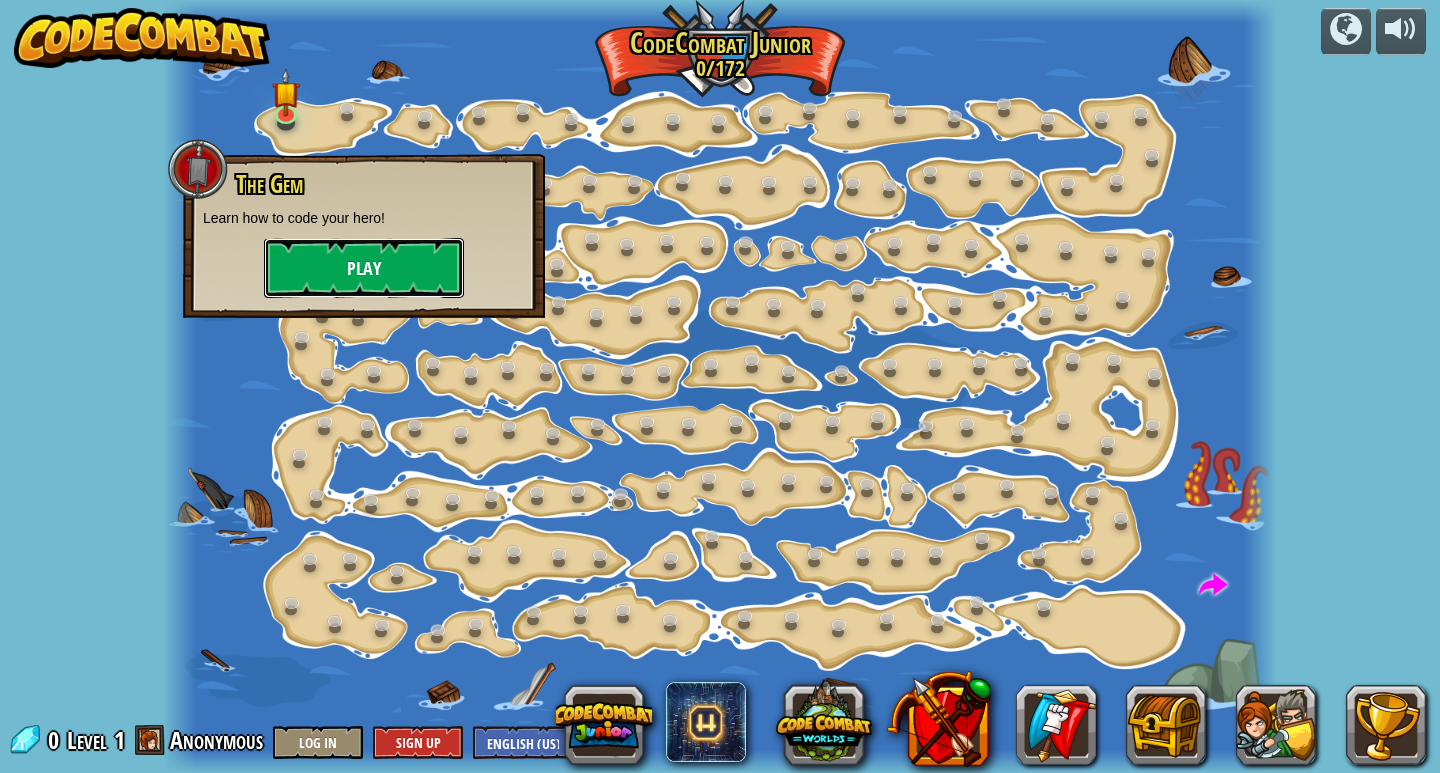 click on "Play" at bounding box center (364, 268) 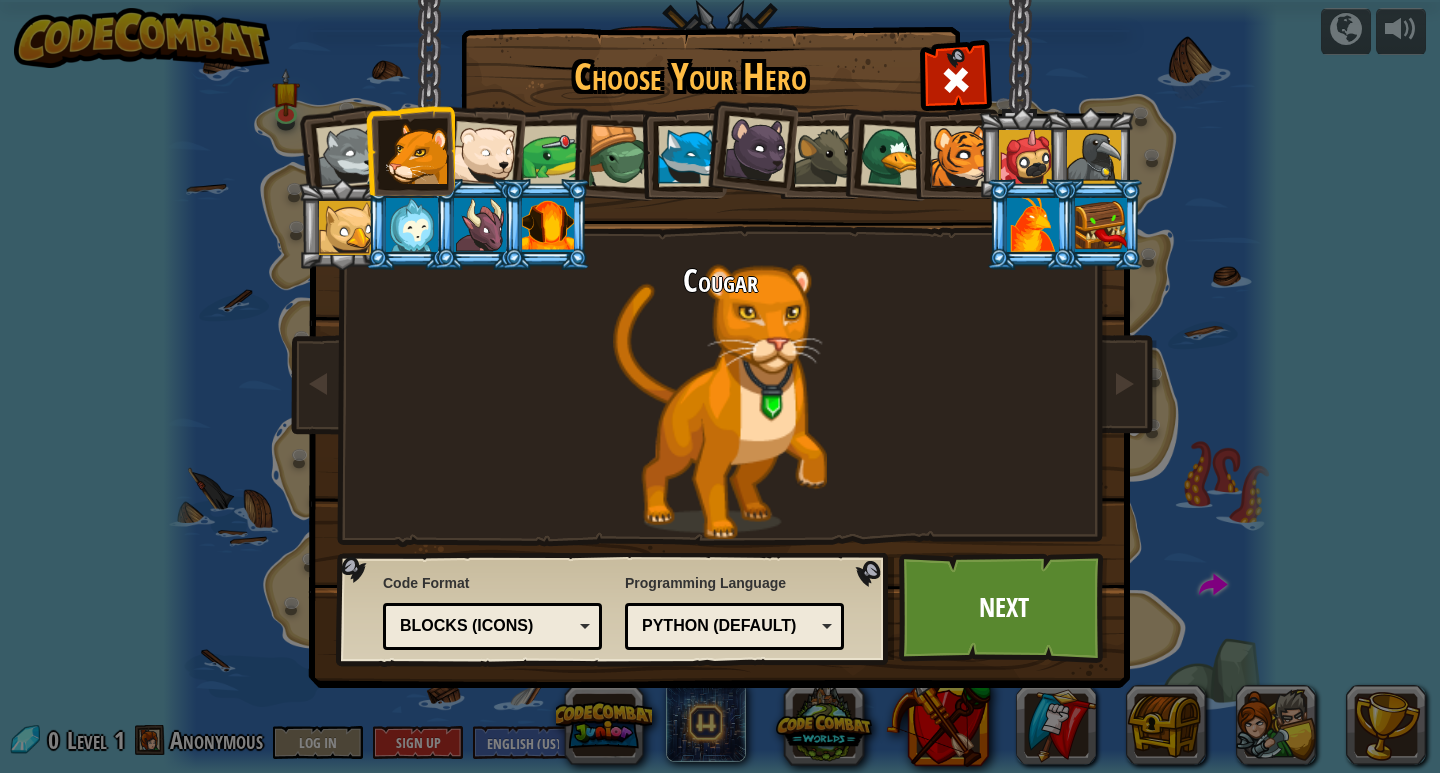 click at bounding box center [484, 154] 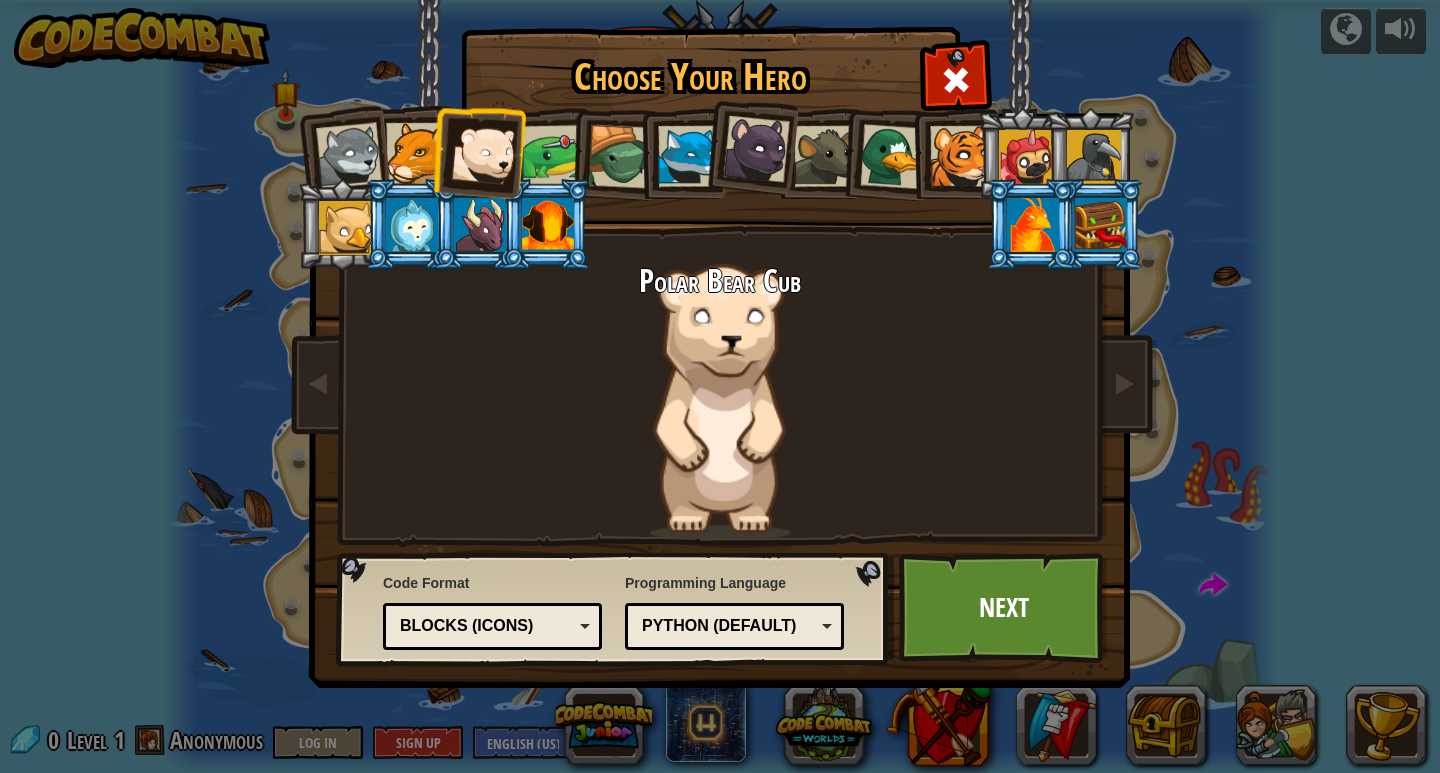 click at bounding box center [412, 225] 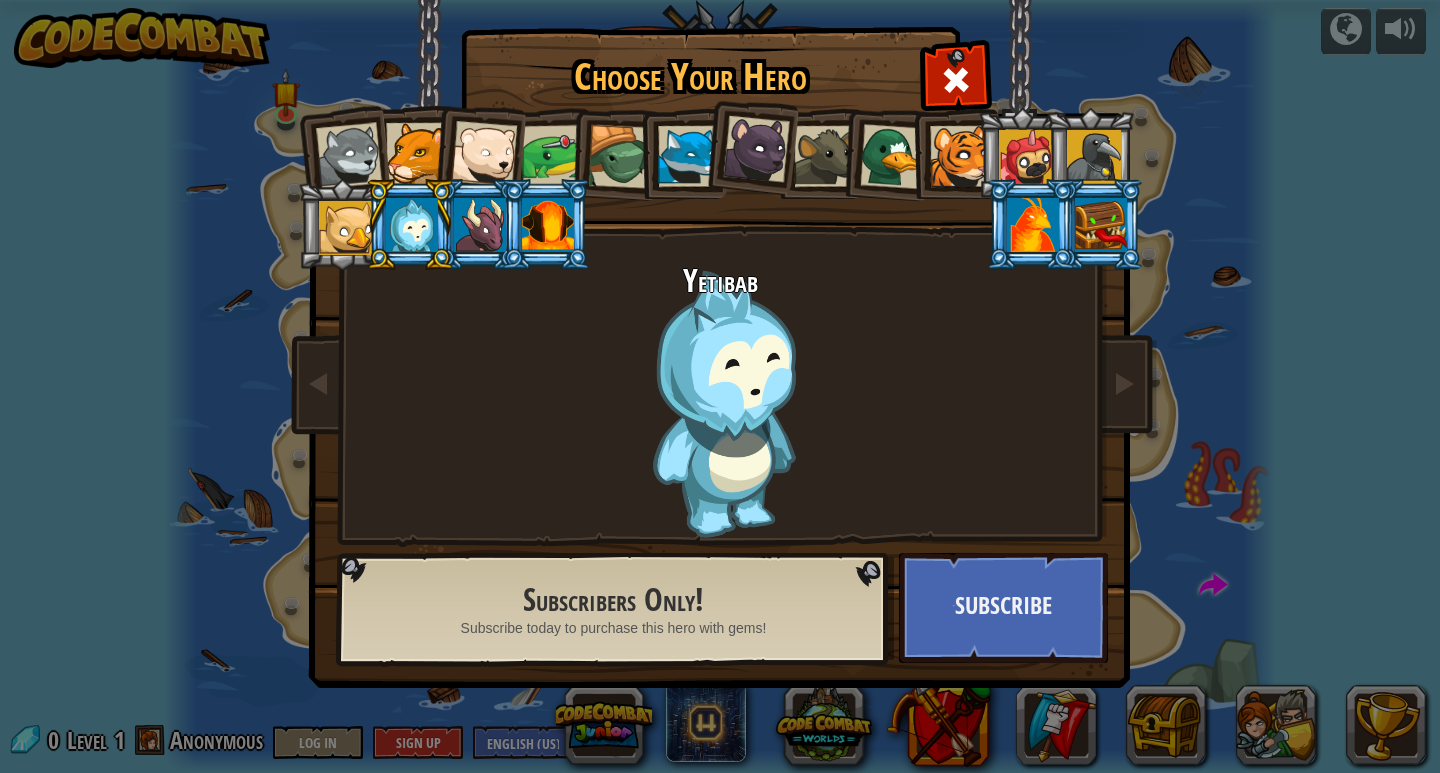 click at bounding box center [553, 156] 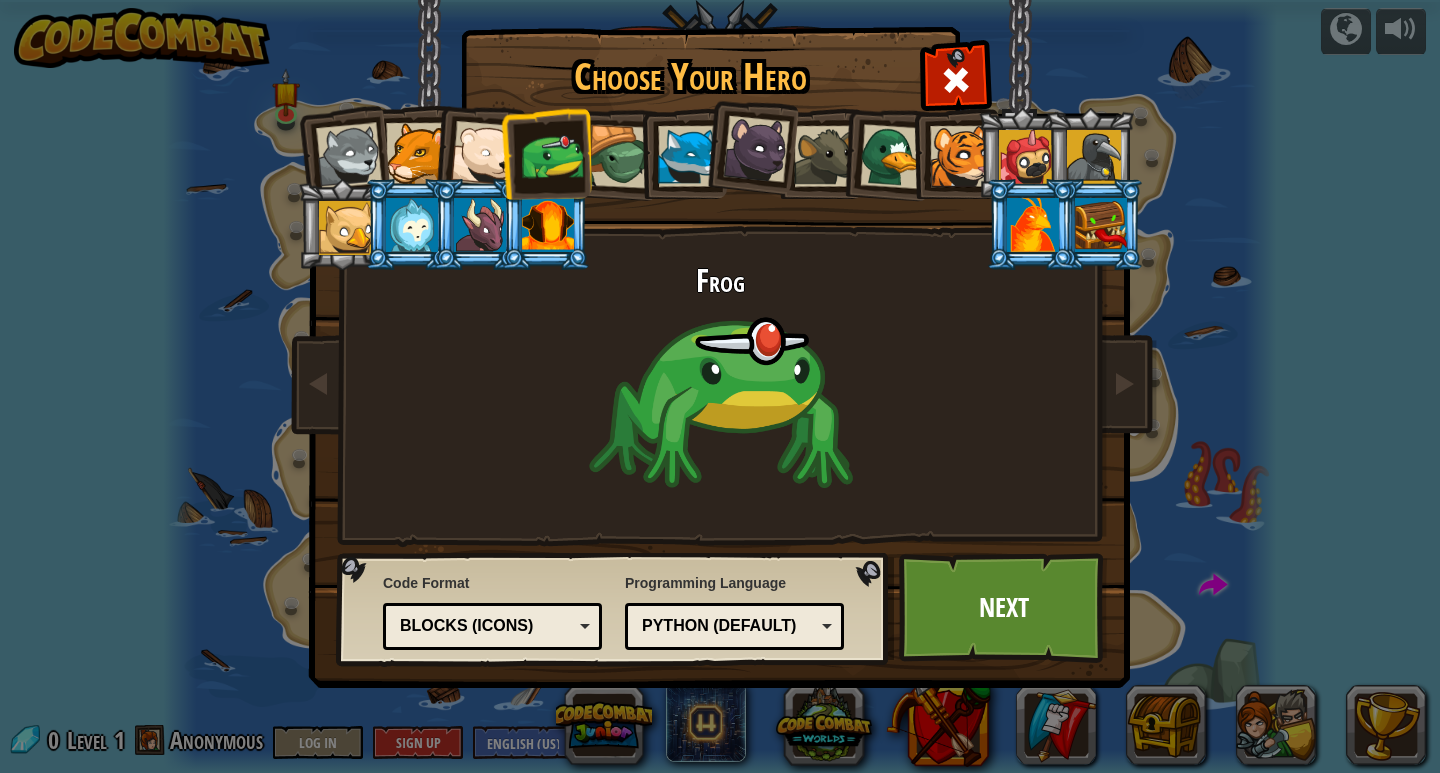 click at bounding box center (620, 157) 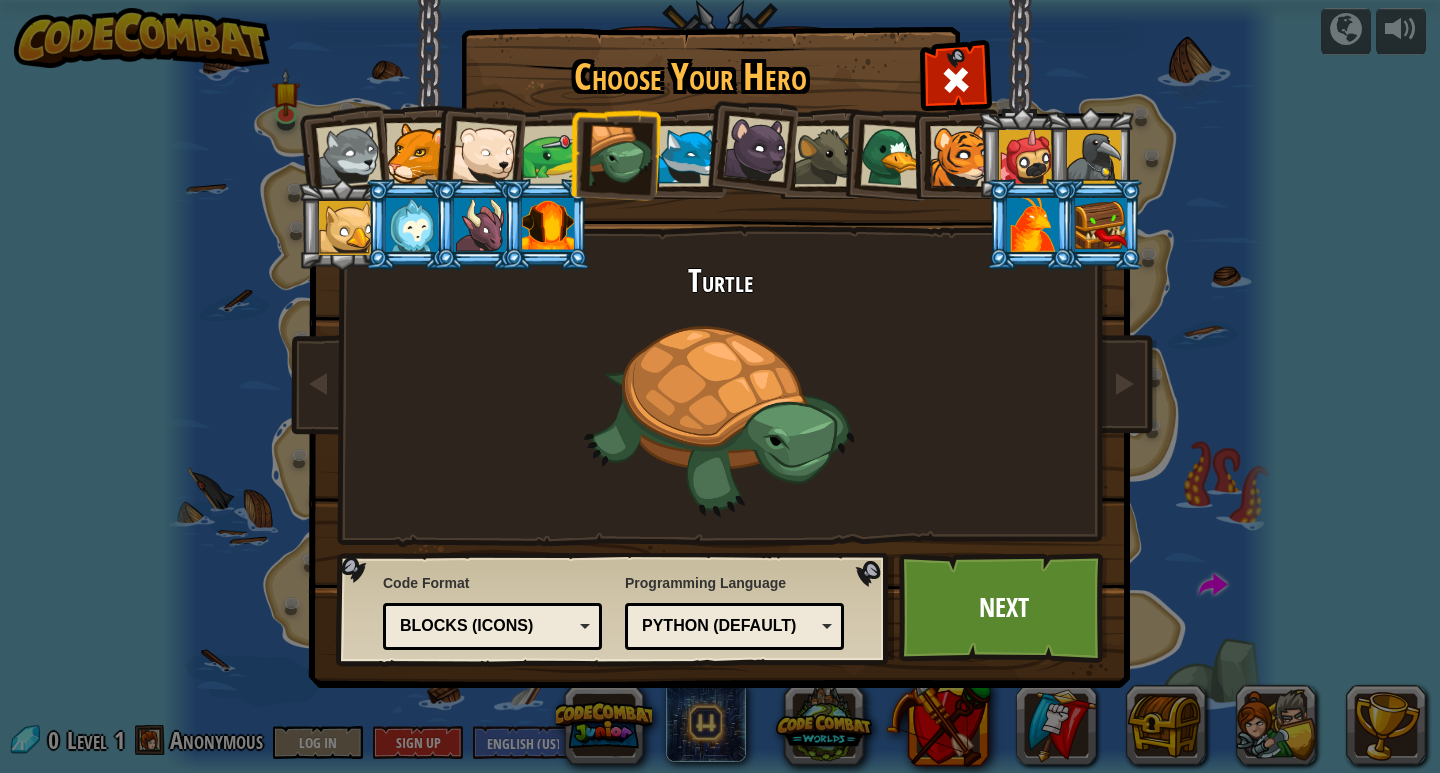 drag, startPoint x: 695, startPoint y: 160, endPoint x: 695, endPoint y: 147, distance: 13 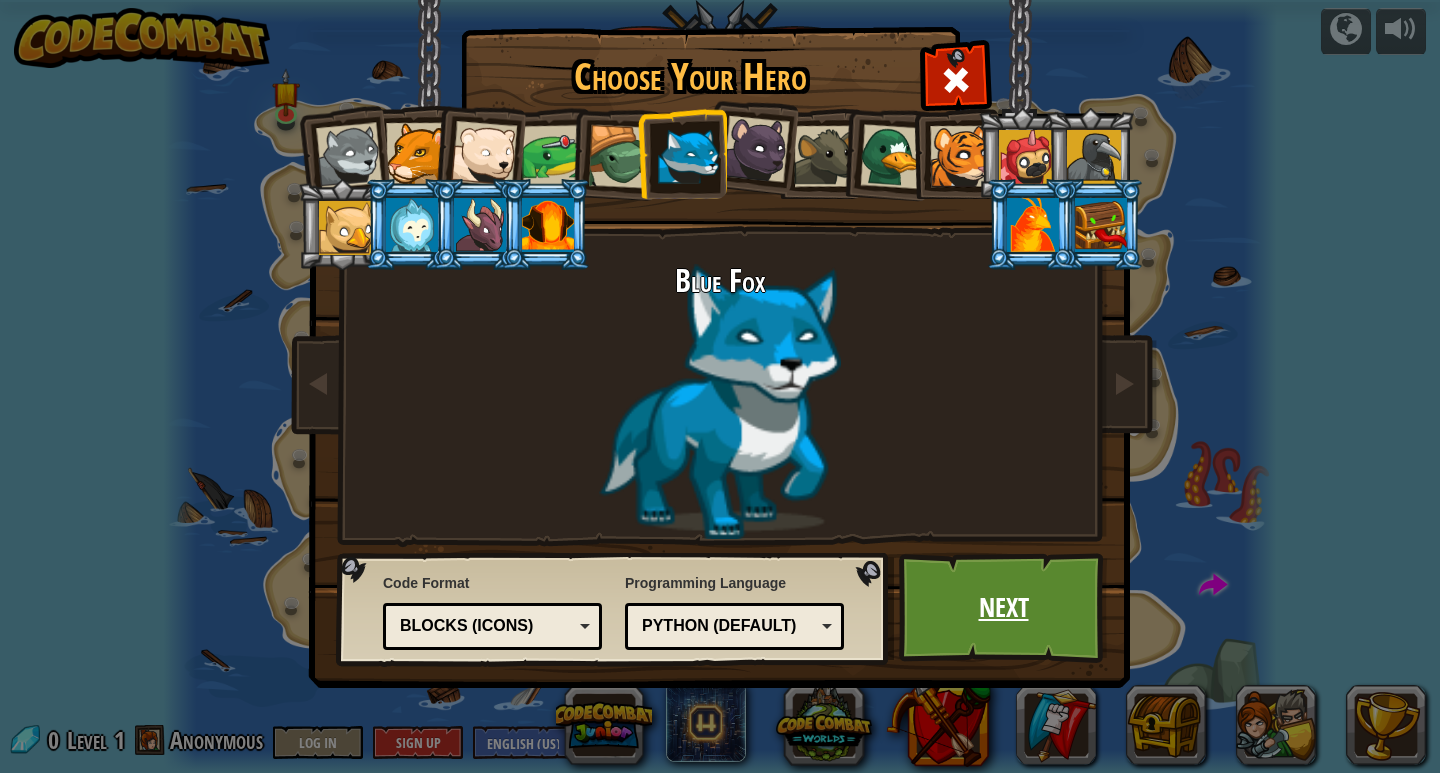click on "Next" at bounding box center [1003, 608] 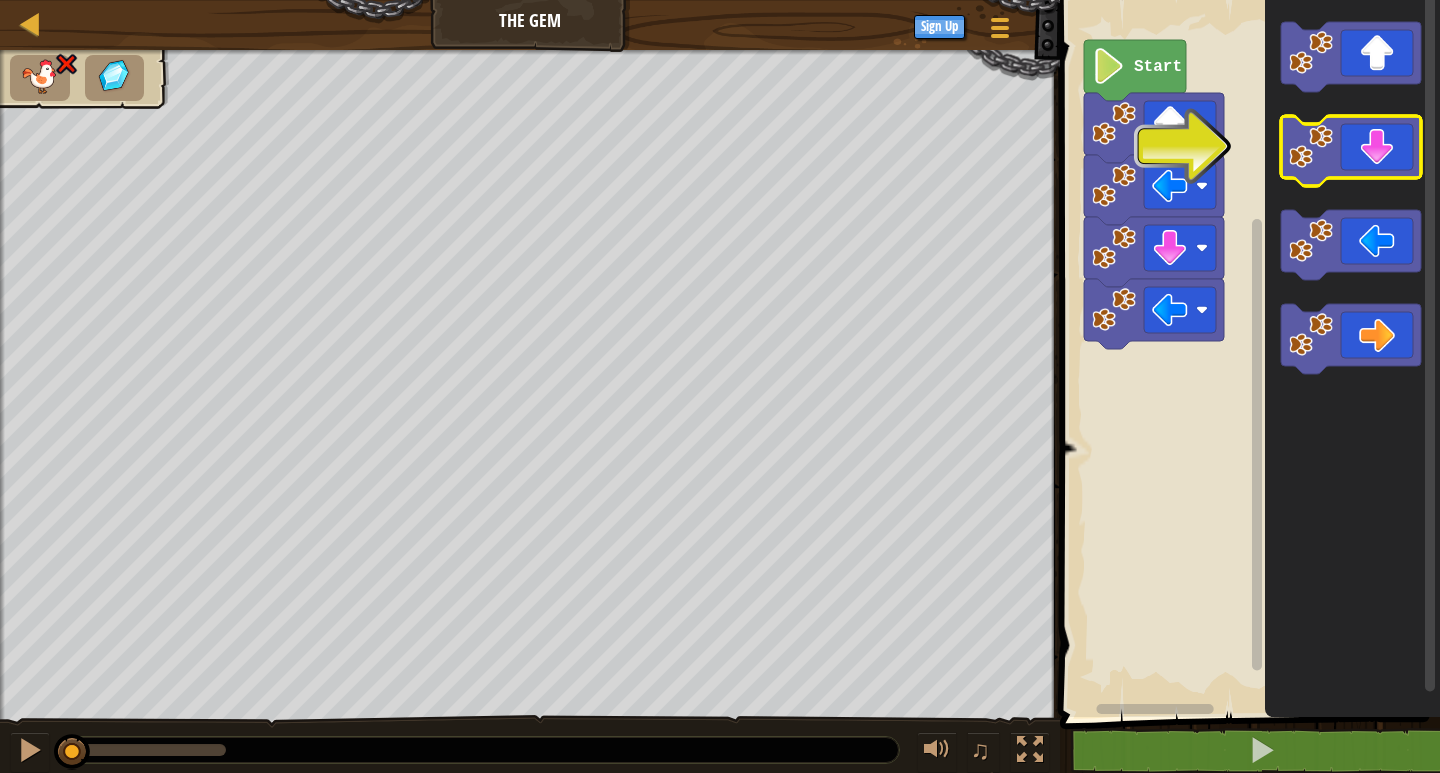 click 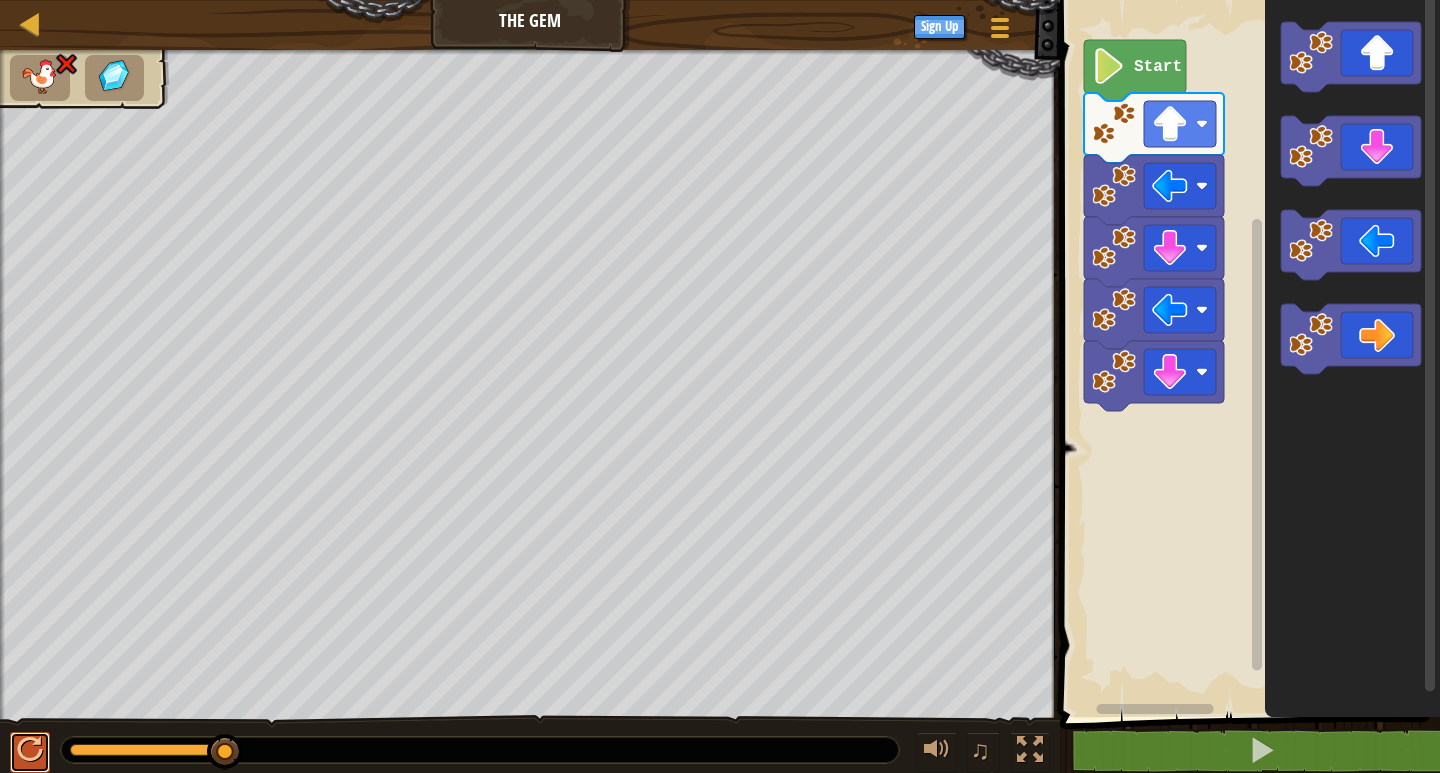 click at bounding box center [30, 750] 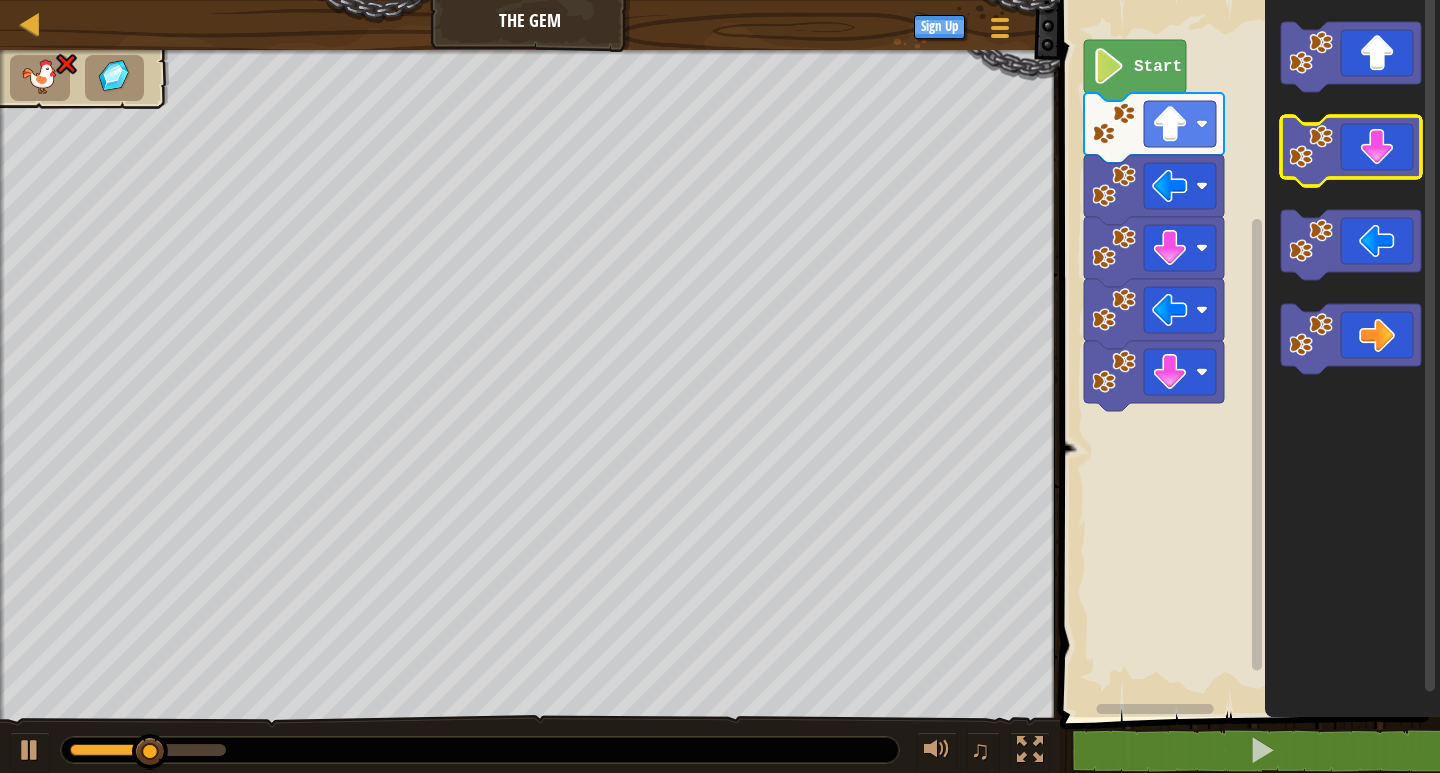 click 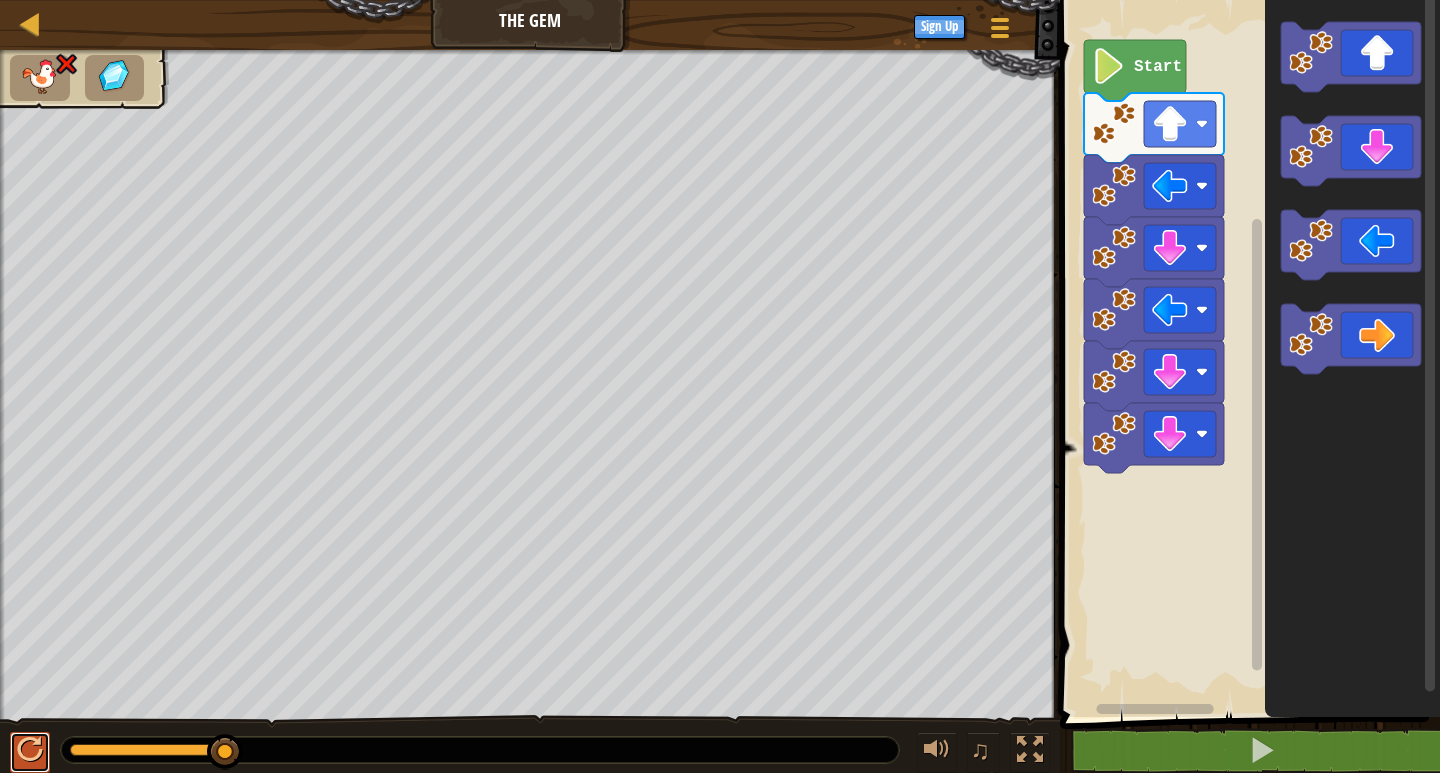 click at bounding box center [30, 750] 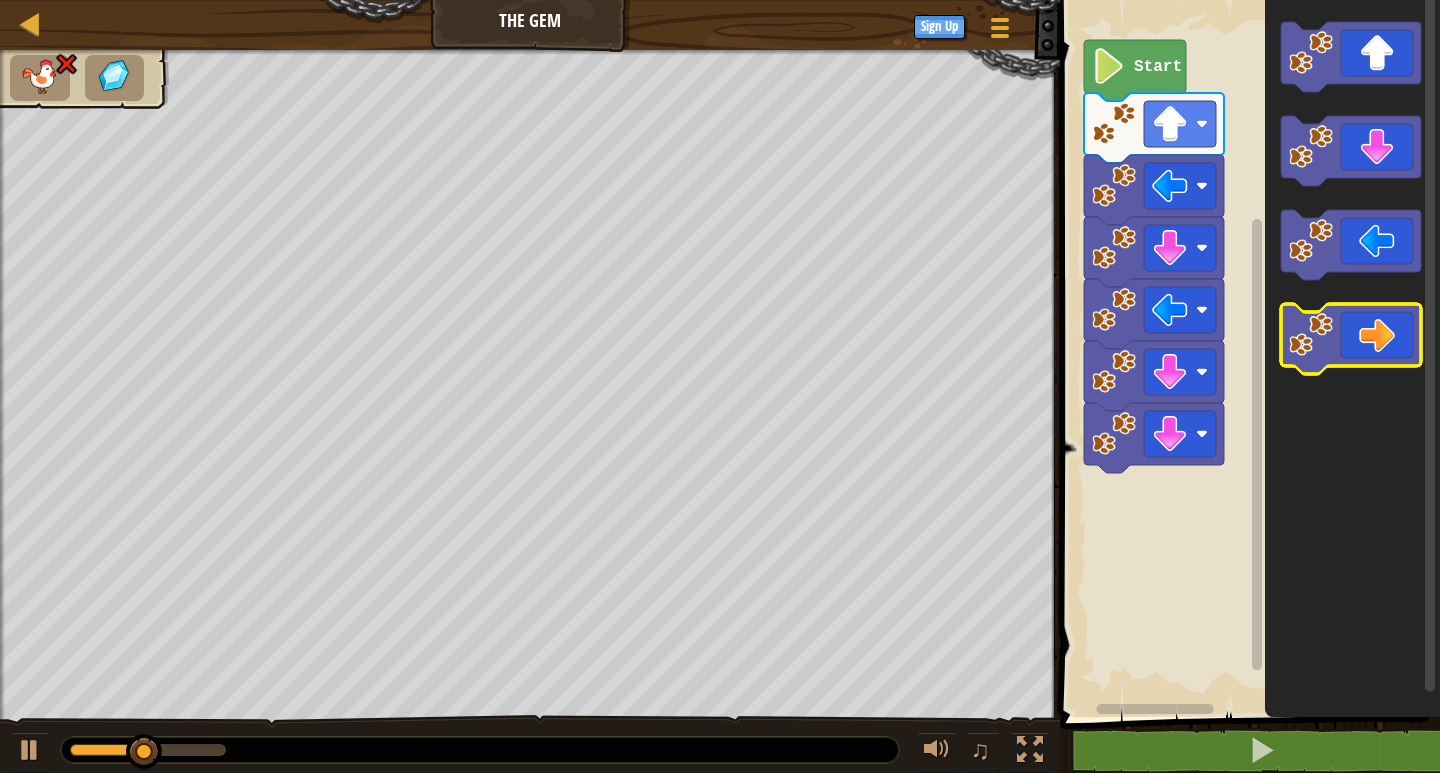 click 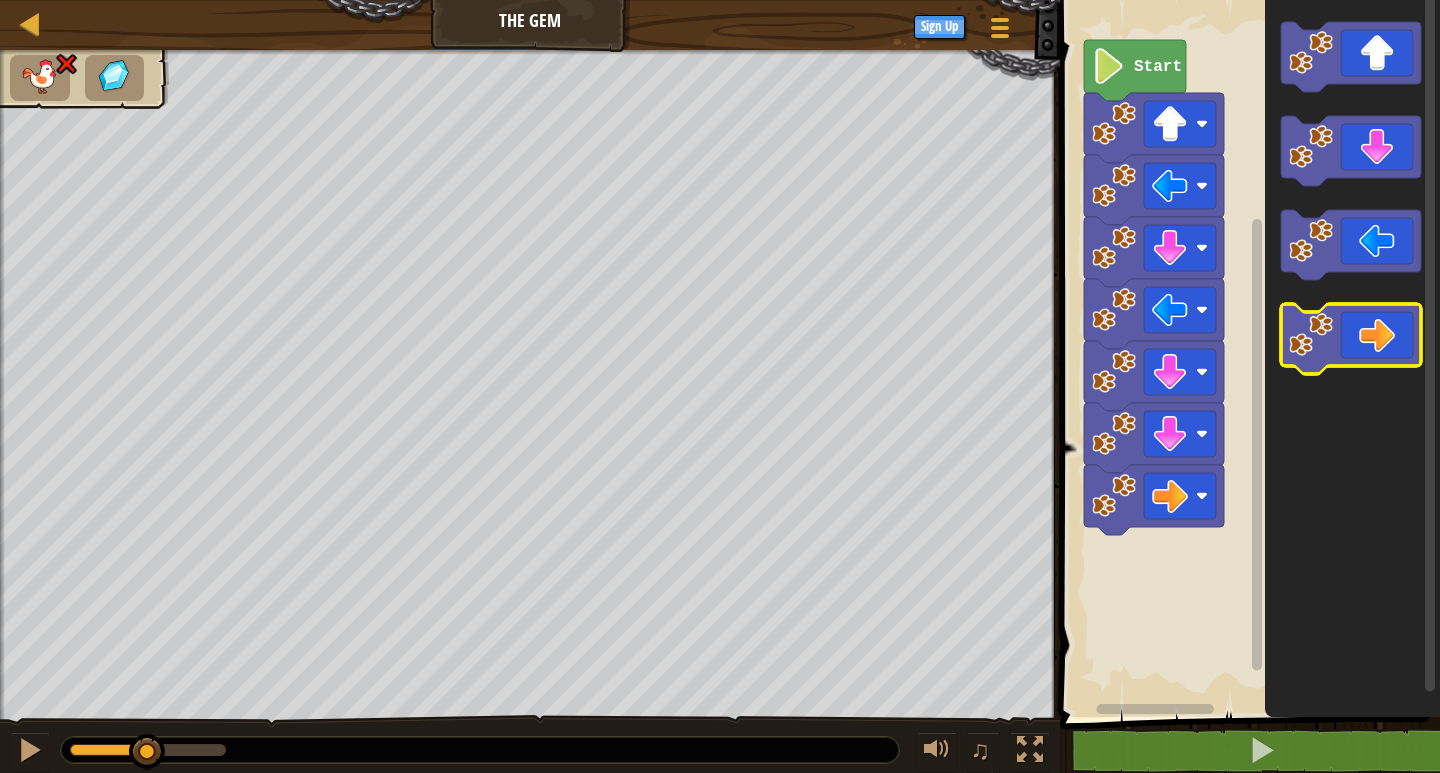 click 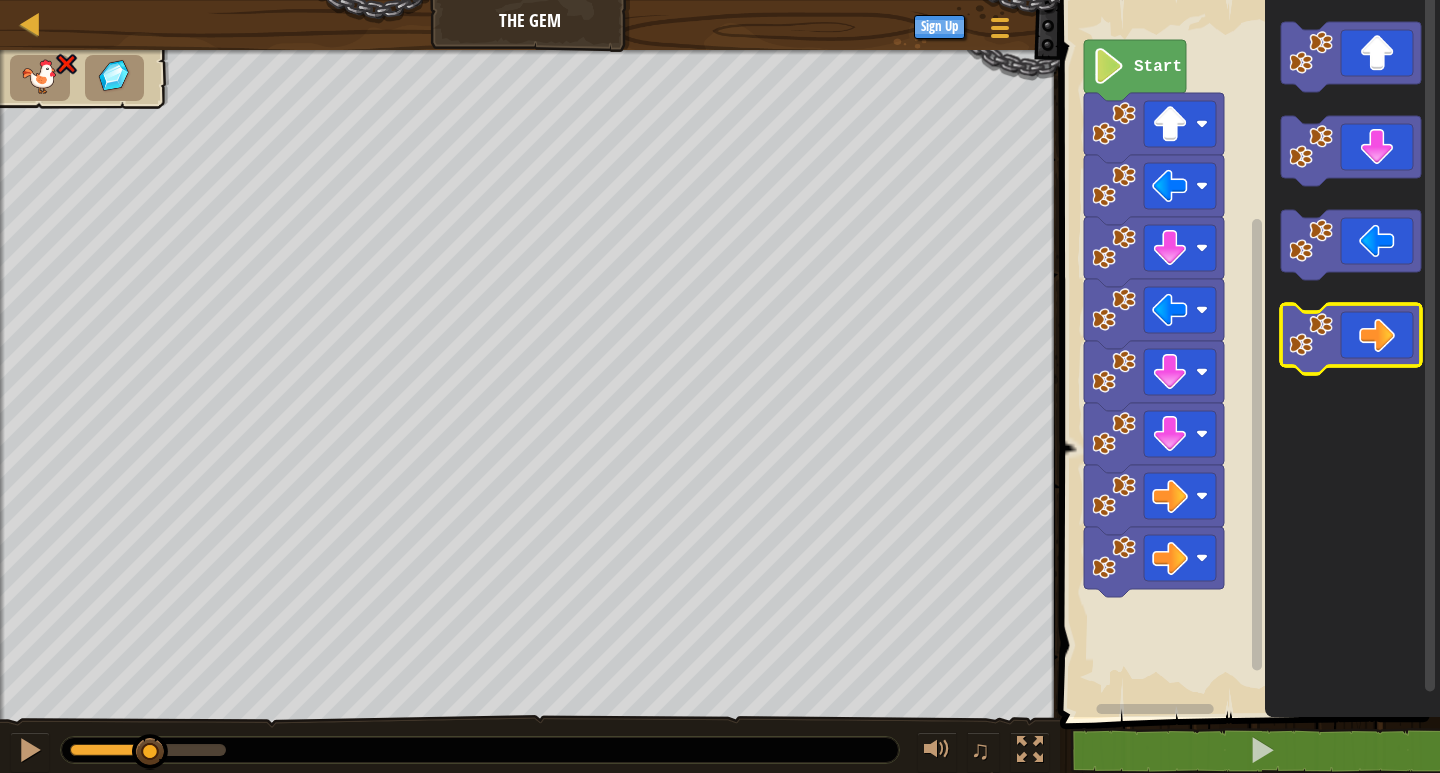 click 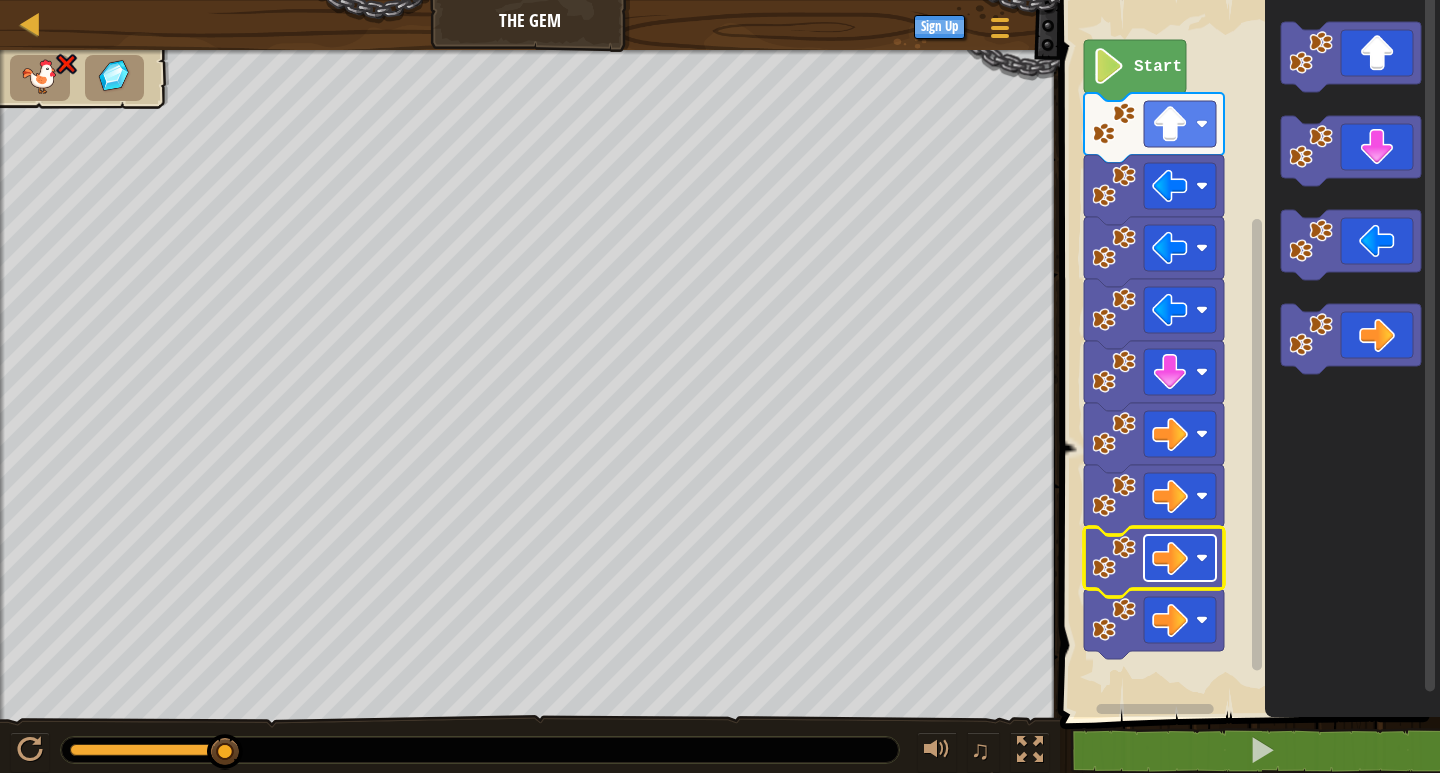 click 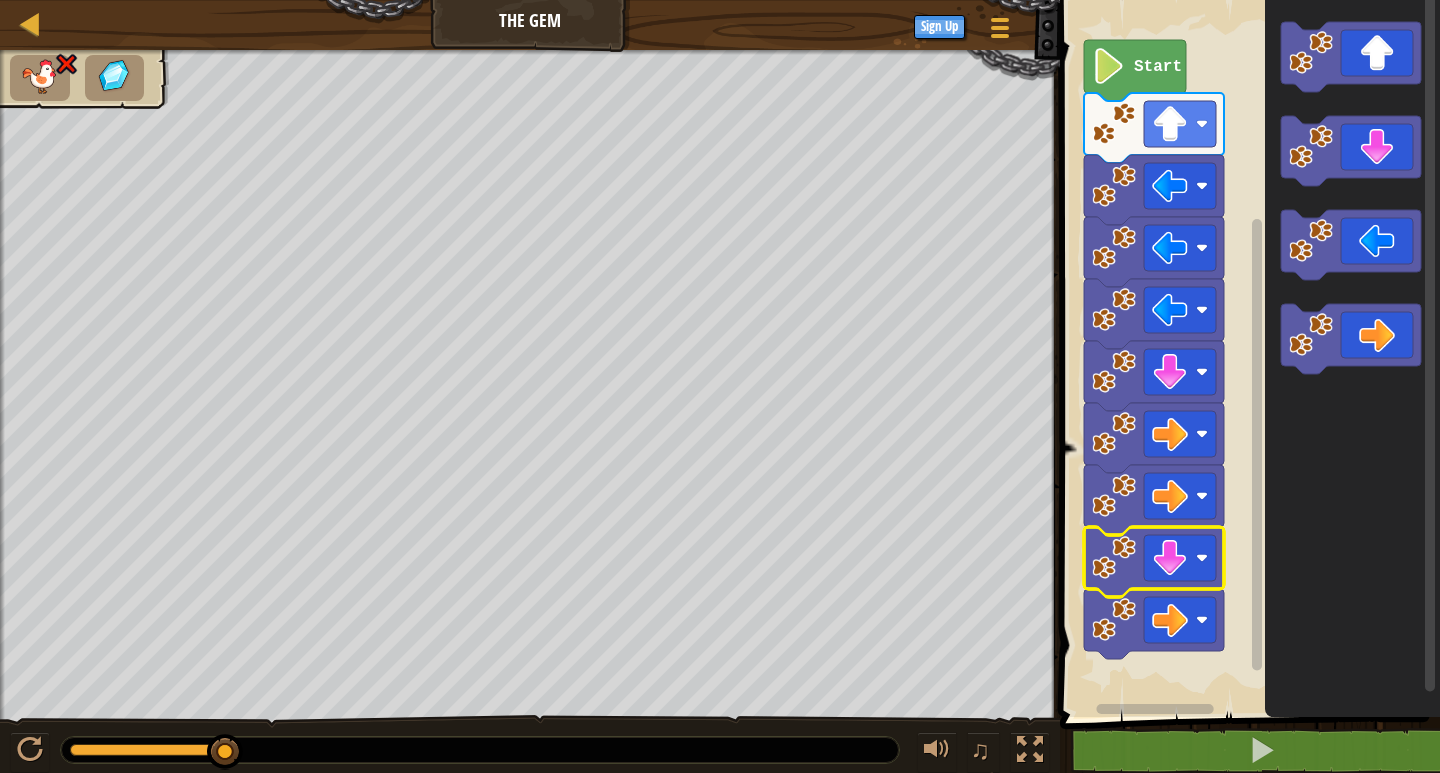 click 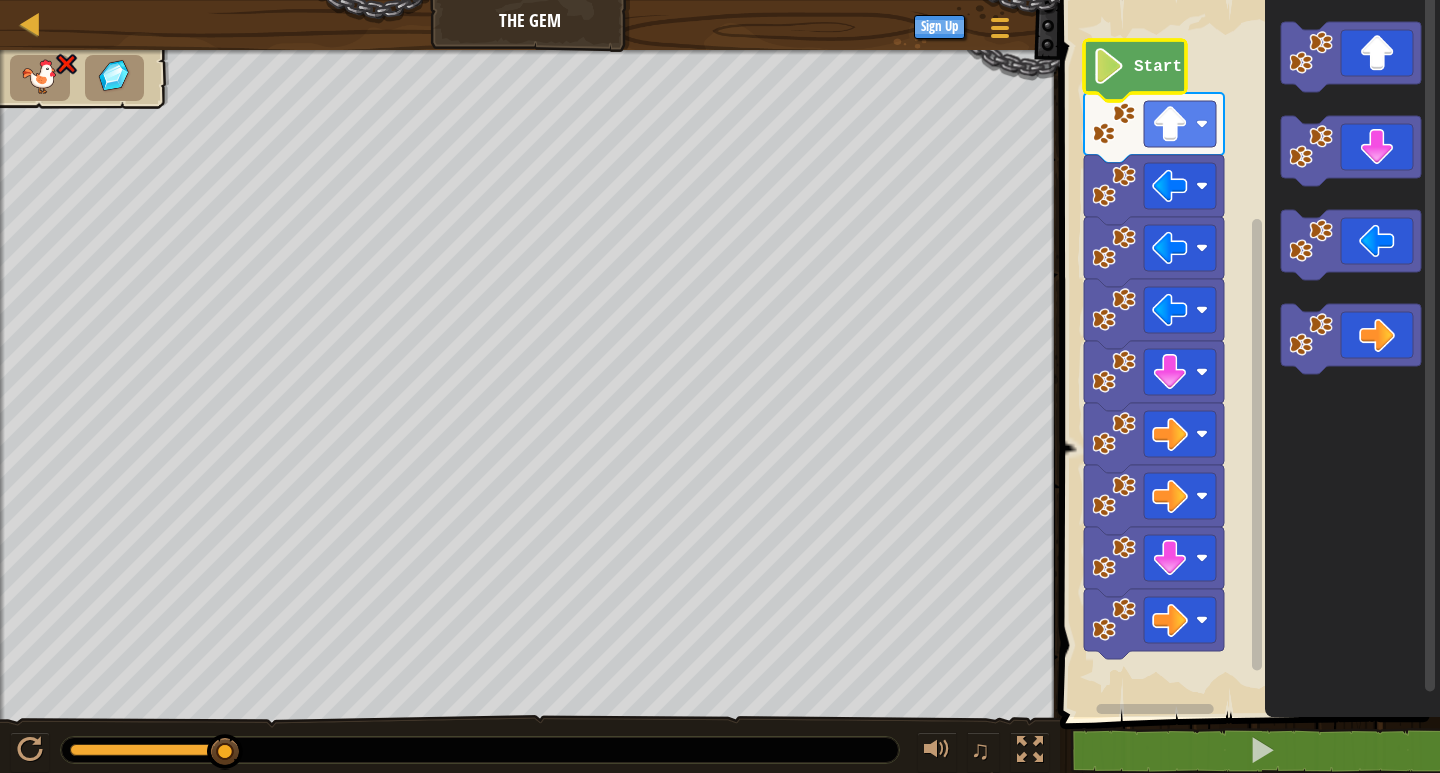 click on "Start" 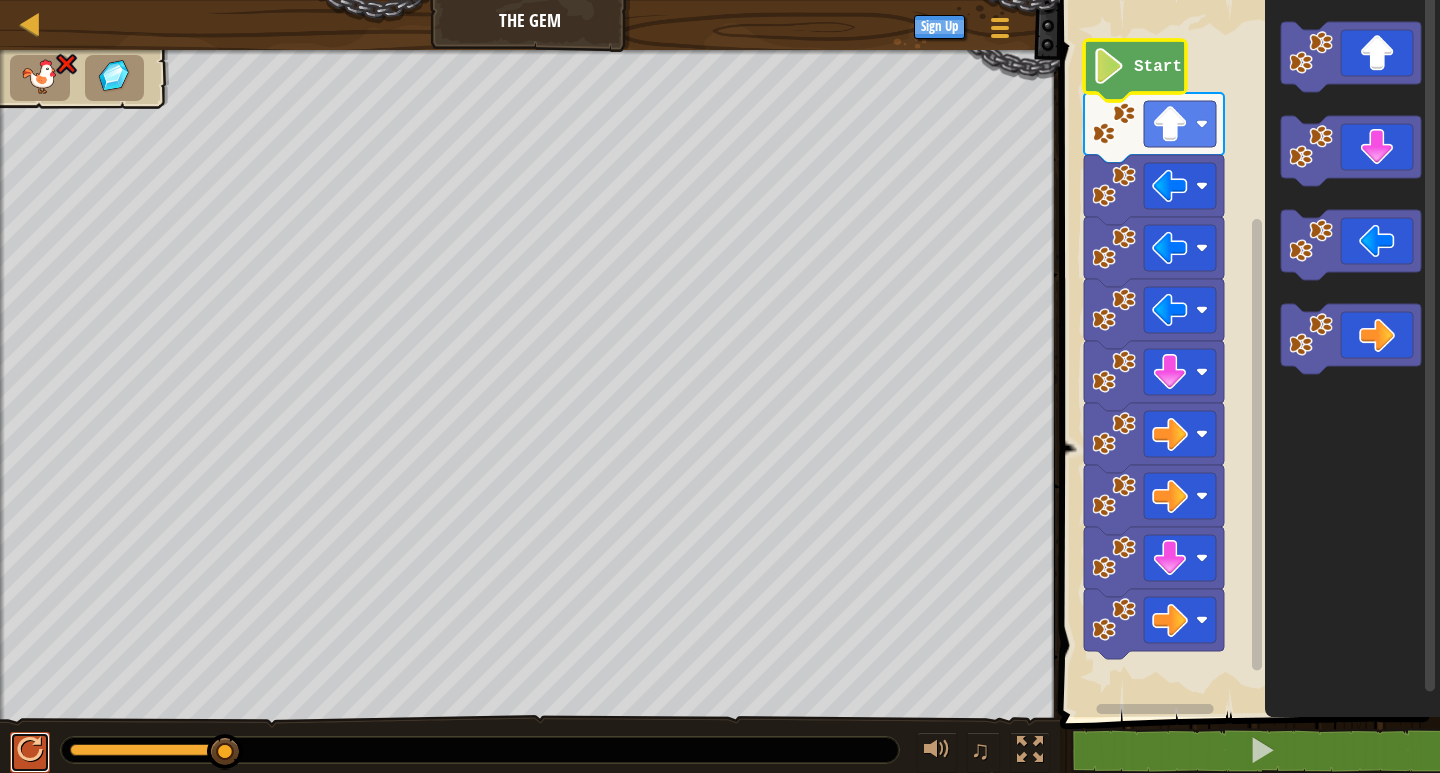 click at bounding box center [30, 750] 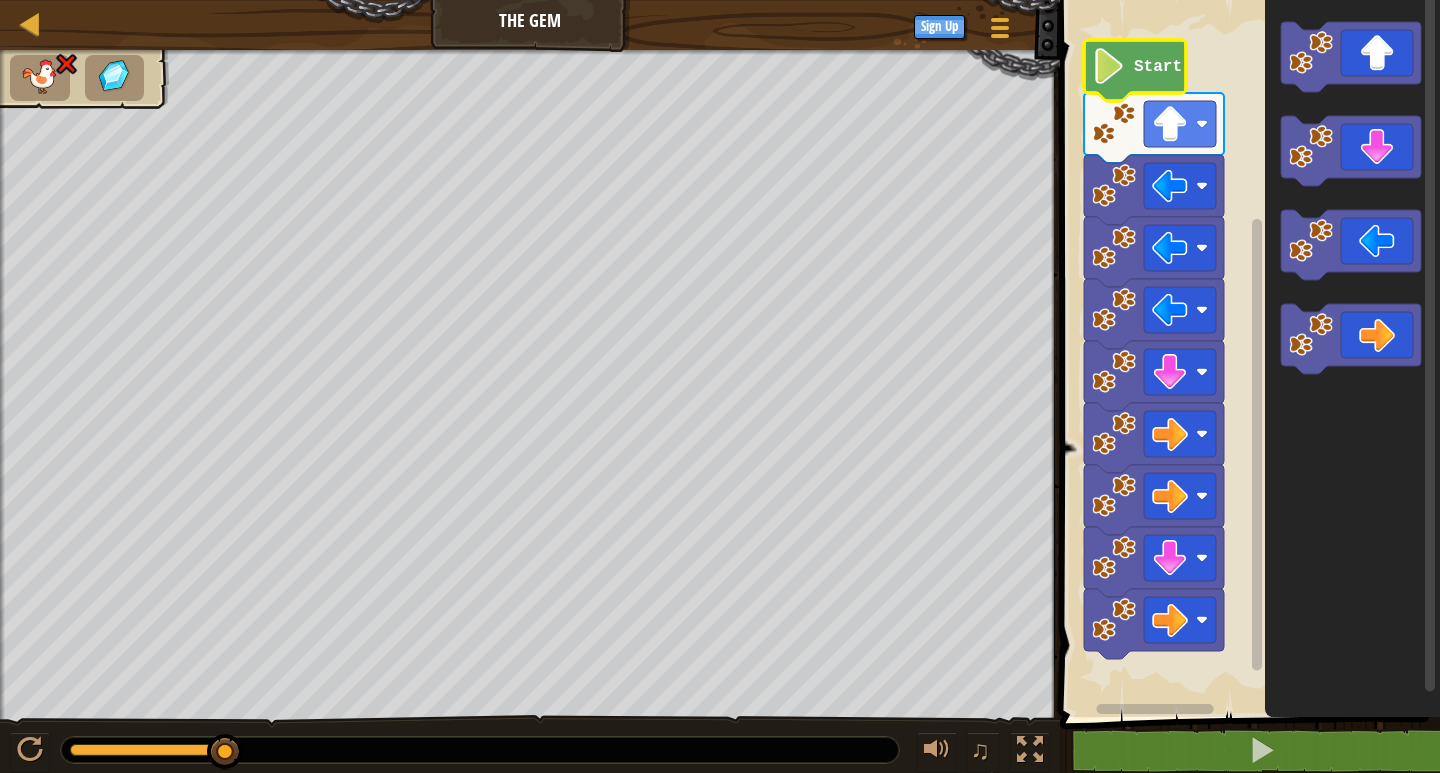 click on "♫" at bounding box center (530, 745) 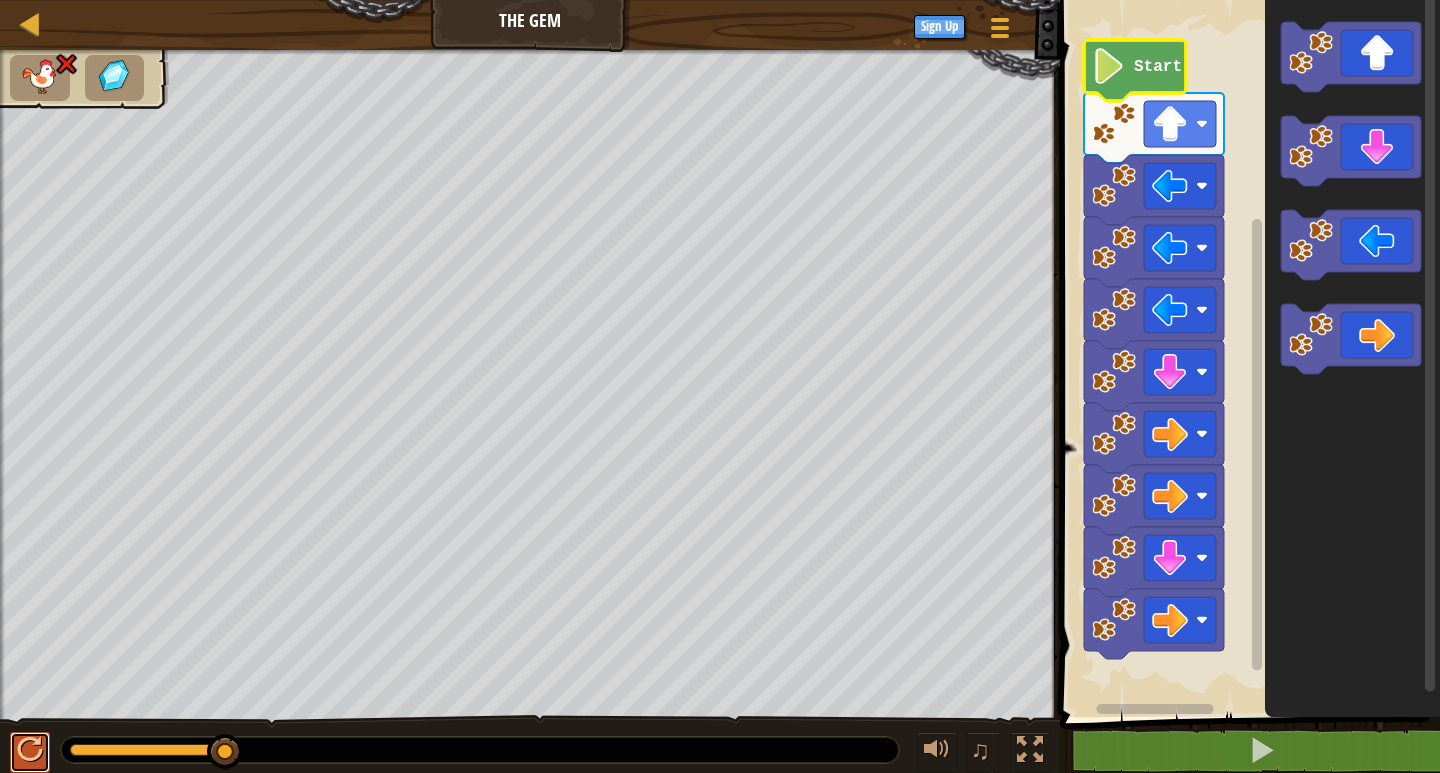 click at bounding box center [30, 750] 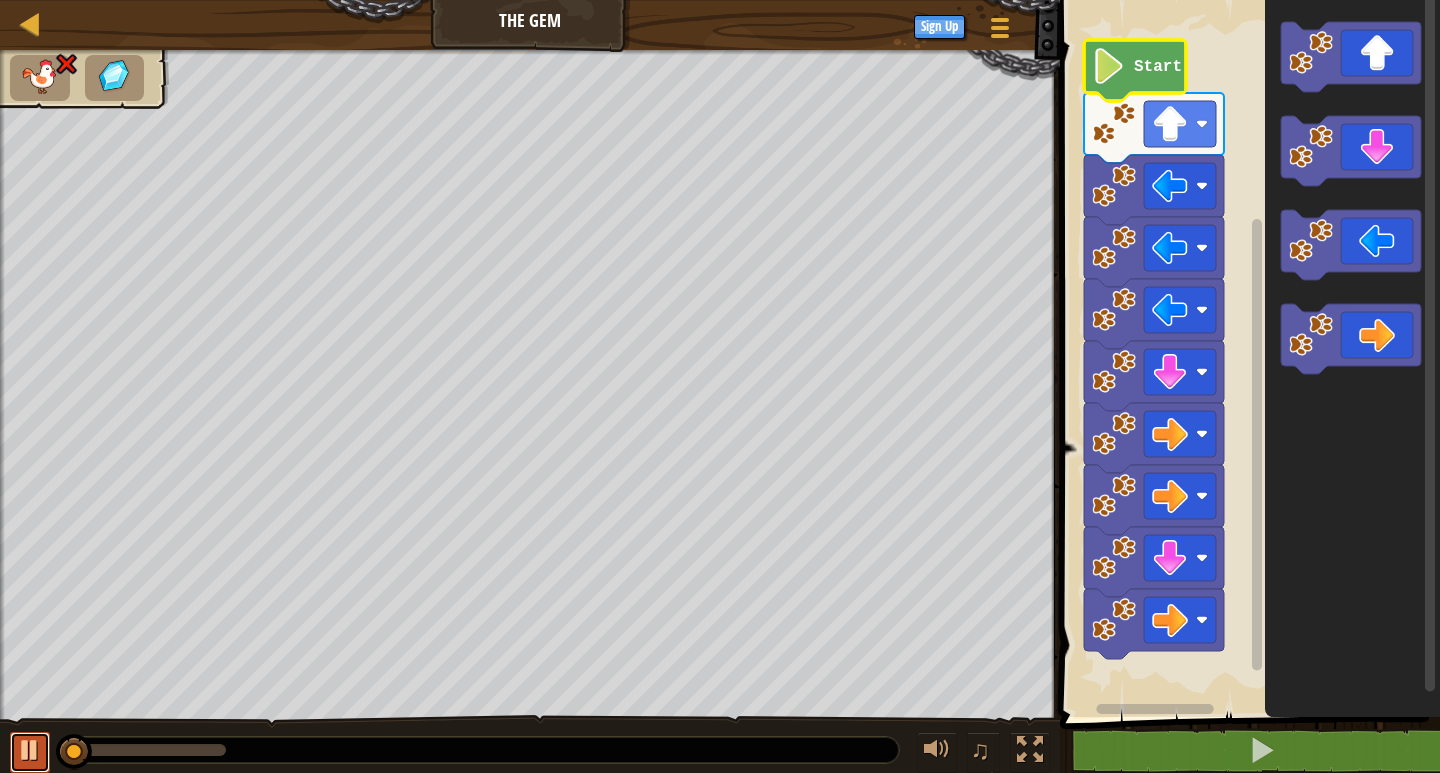 click at bounding box center (30, 750) 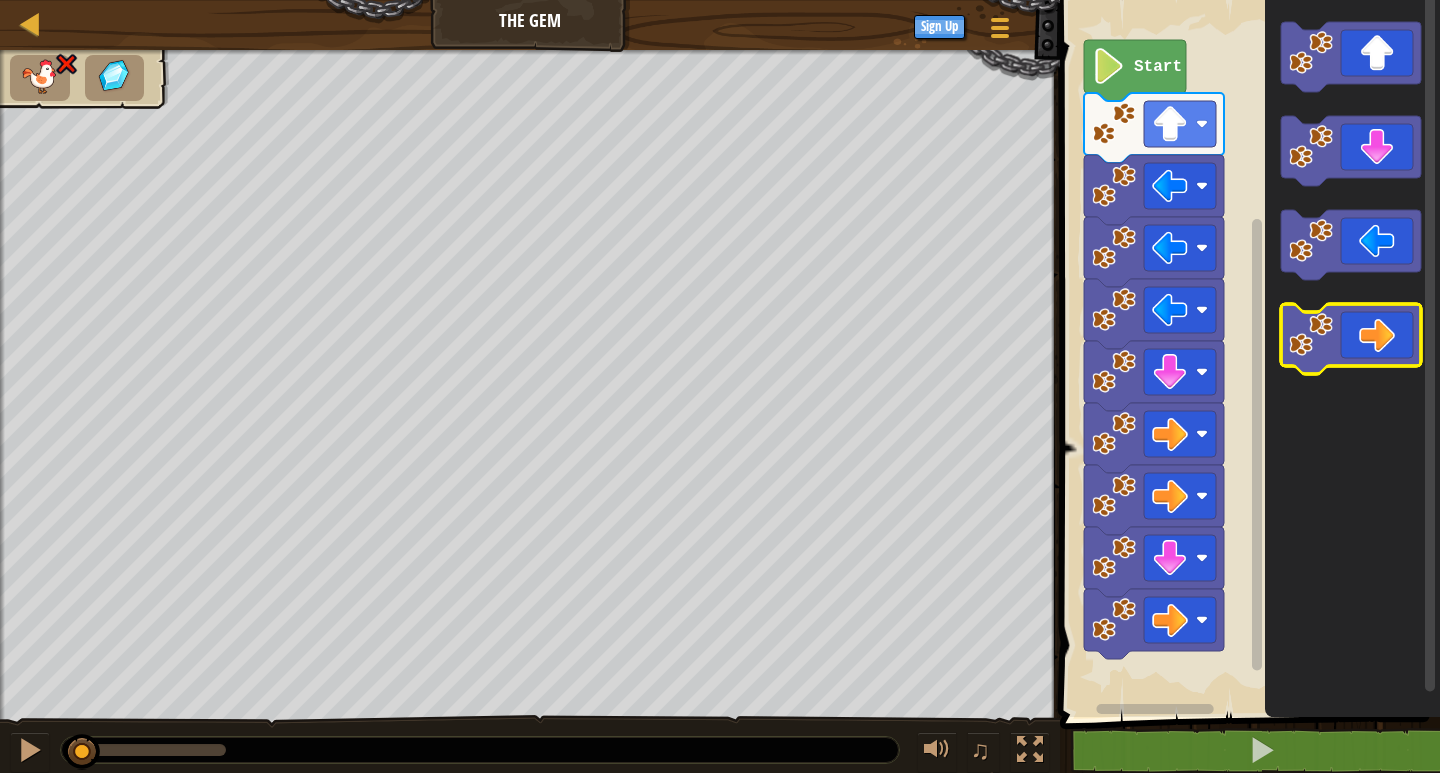 click 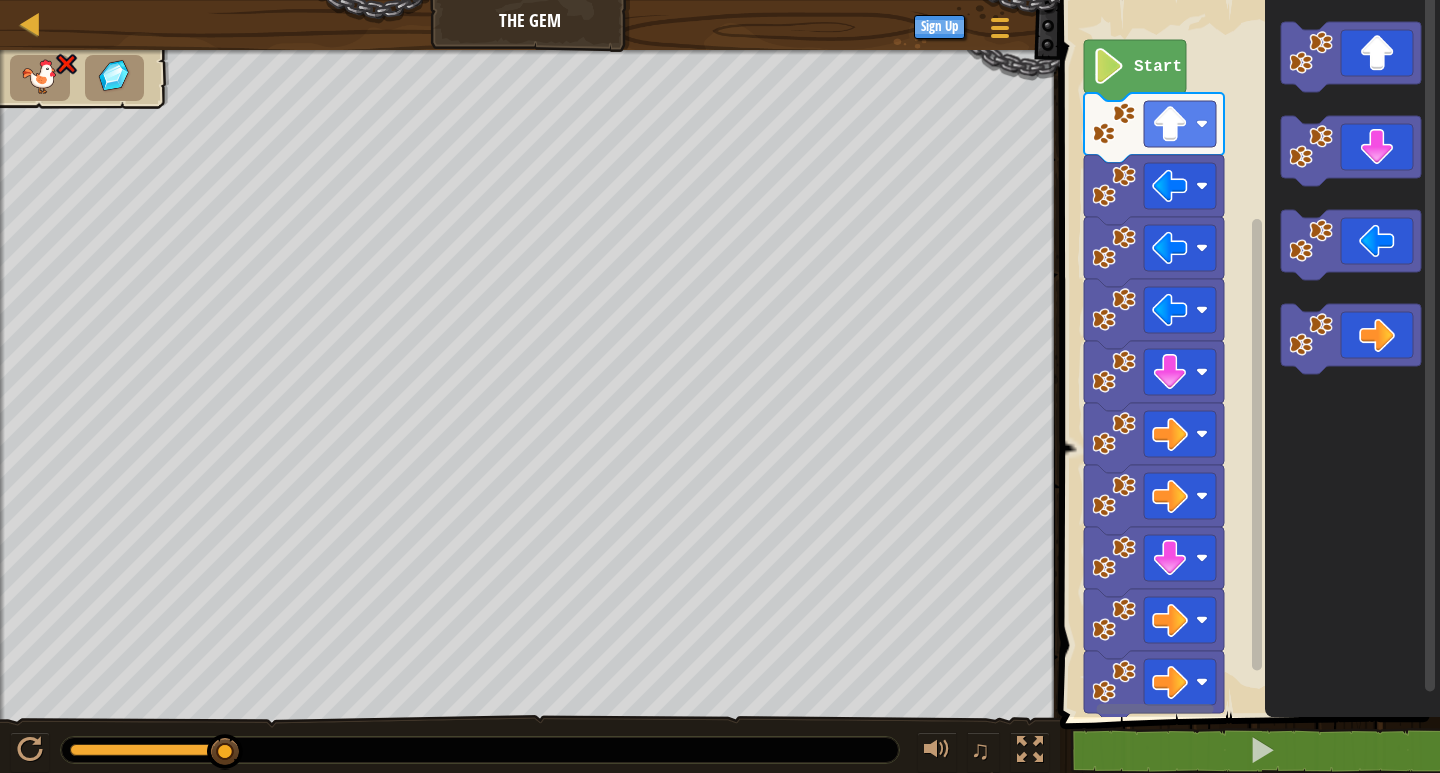 click at bounding box center [480, 750] 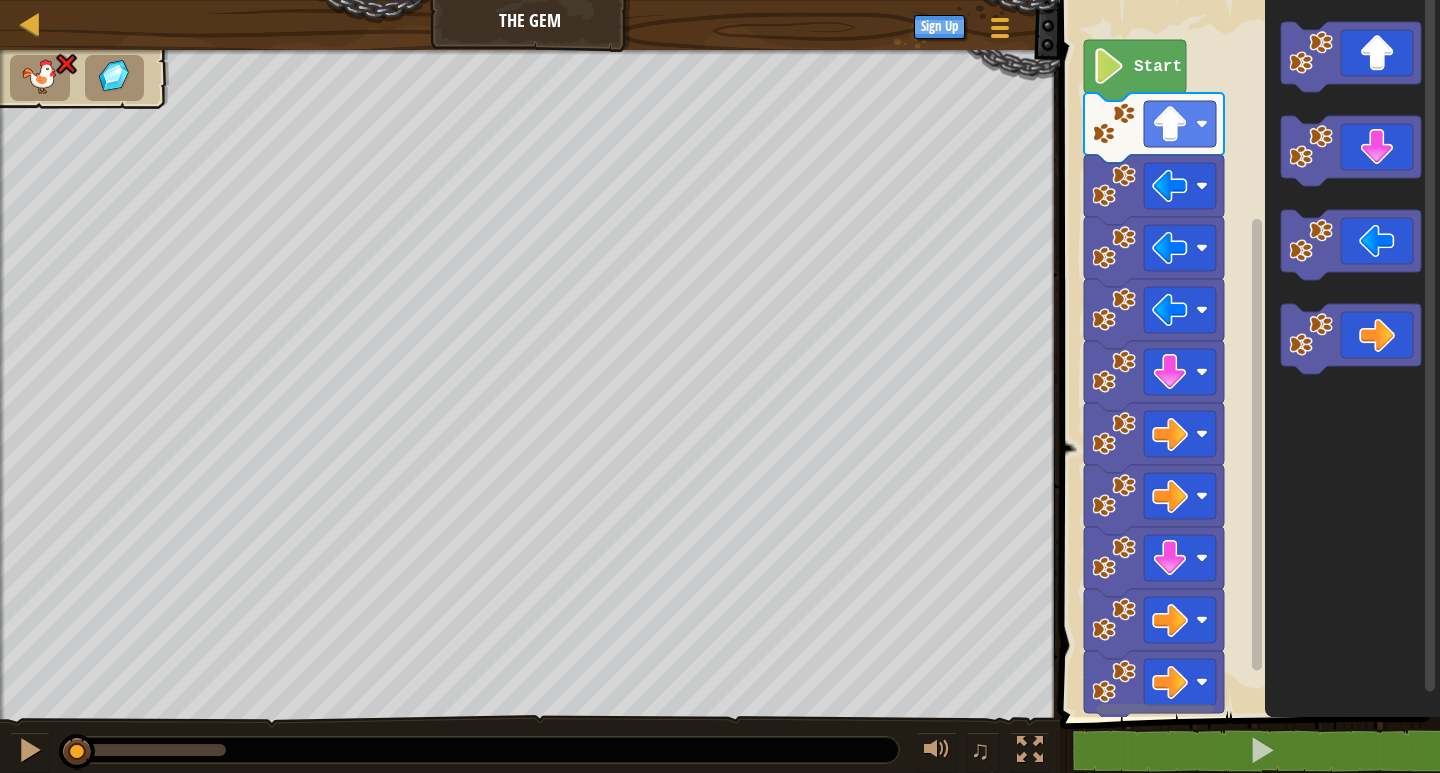 click on "♫ Blue Fox" at bounding box center (720, 412) 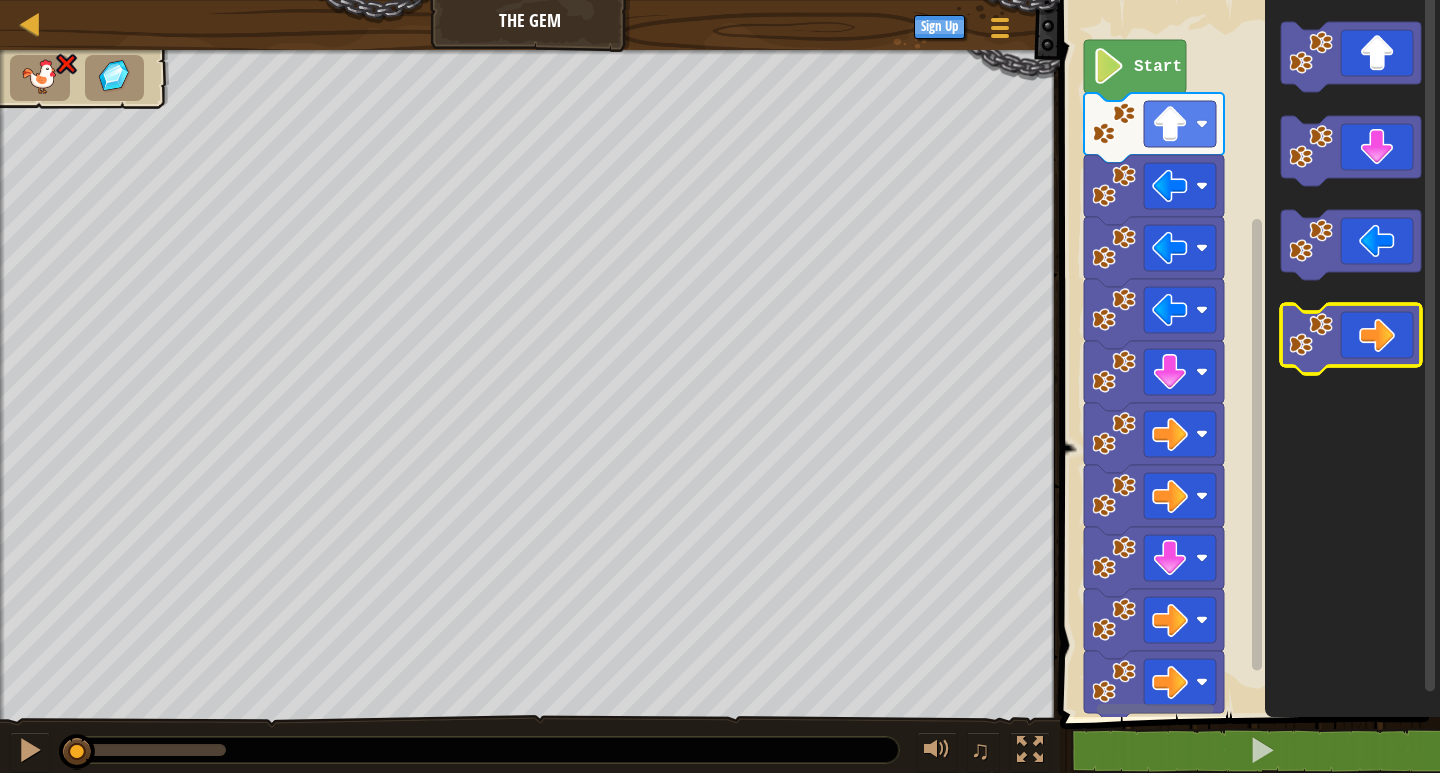 click 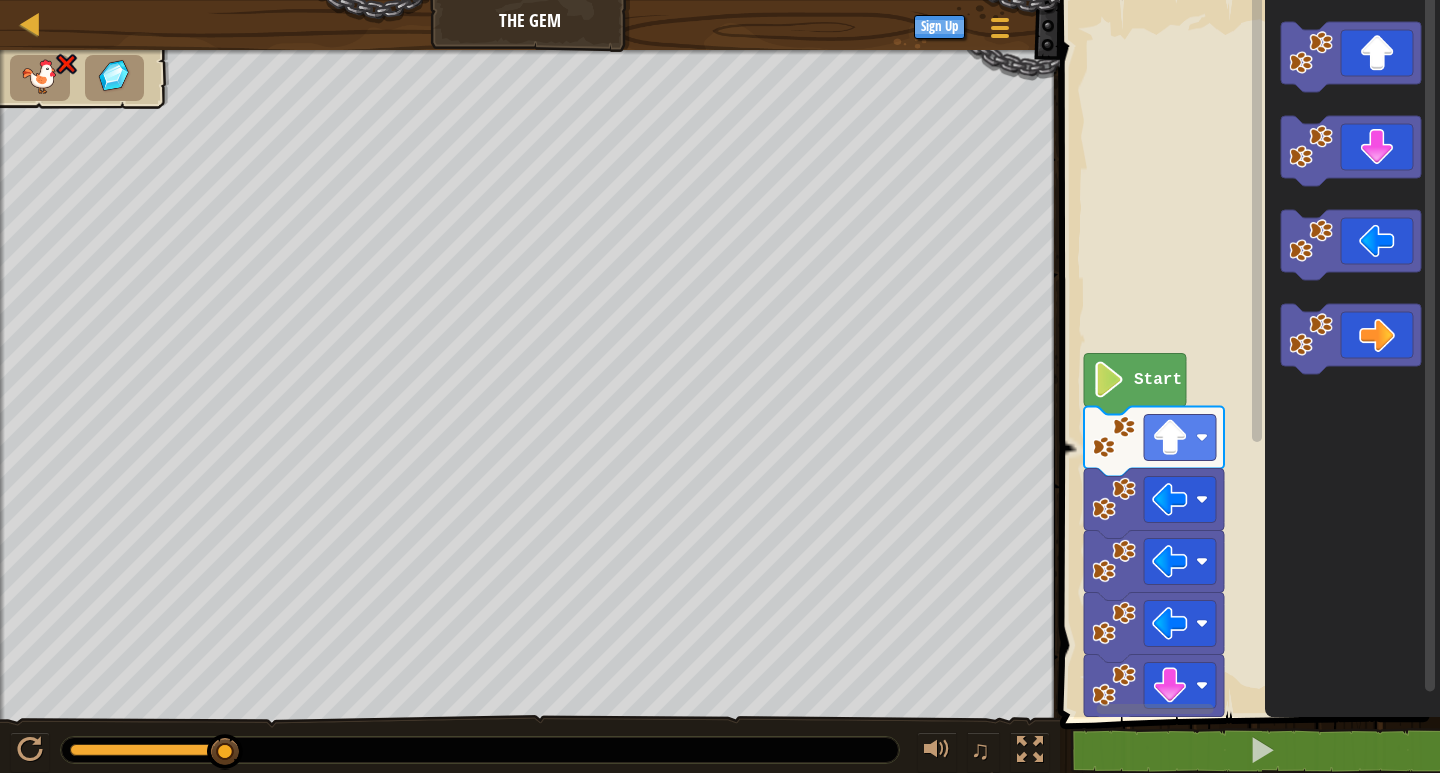 click on "Start" 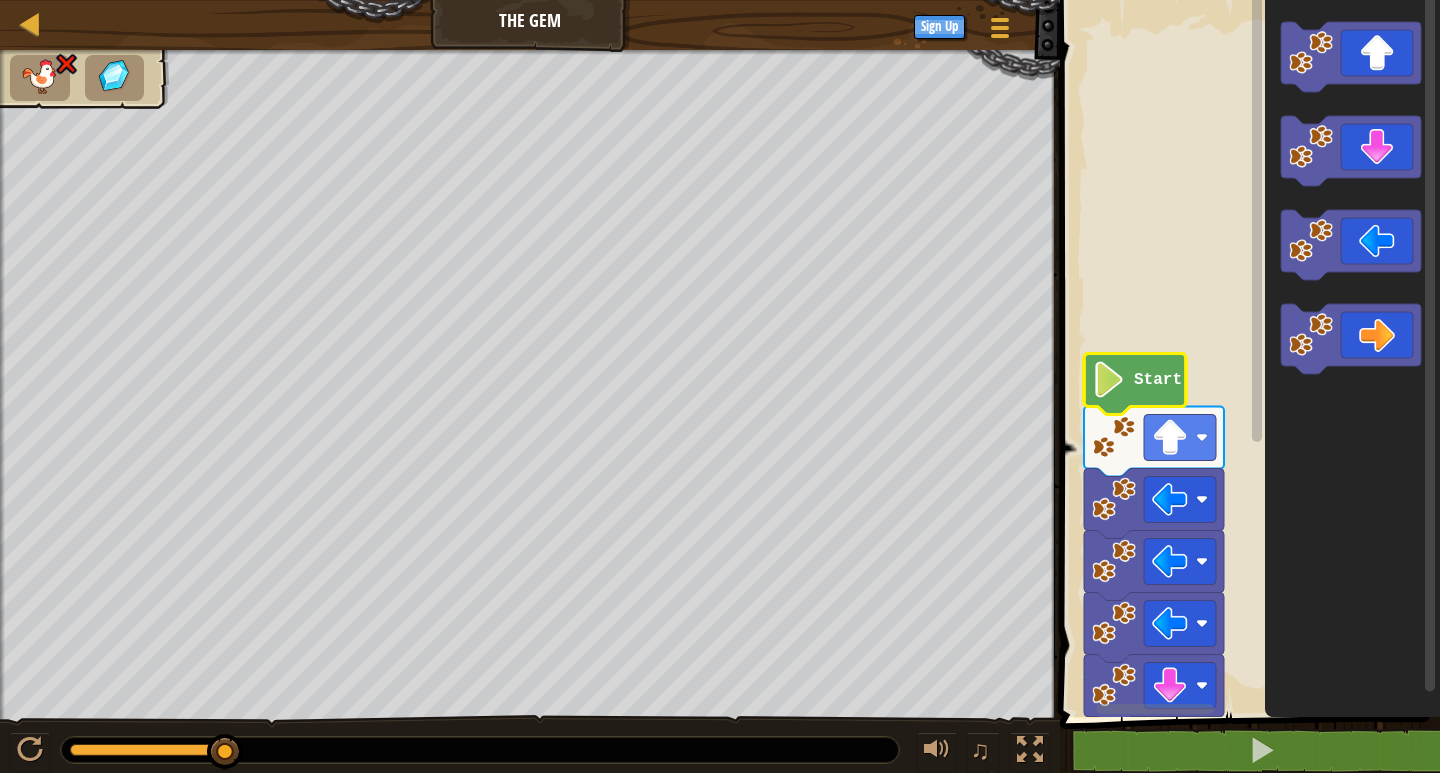click on "Start" 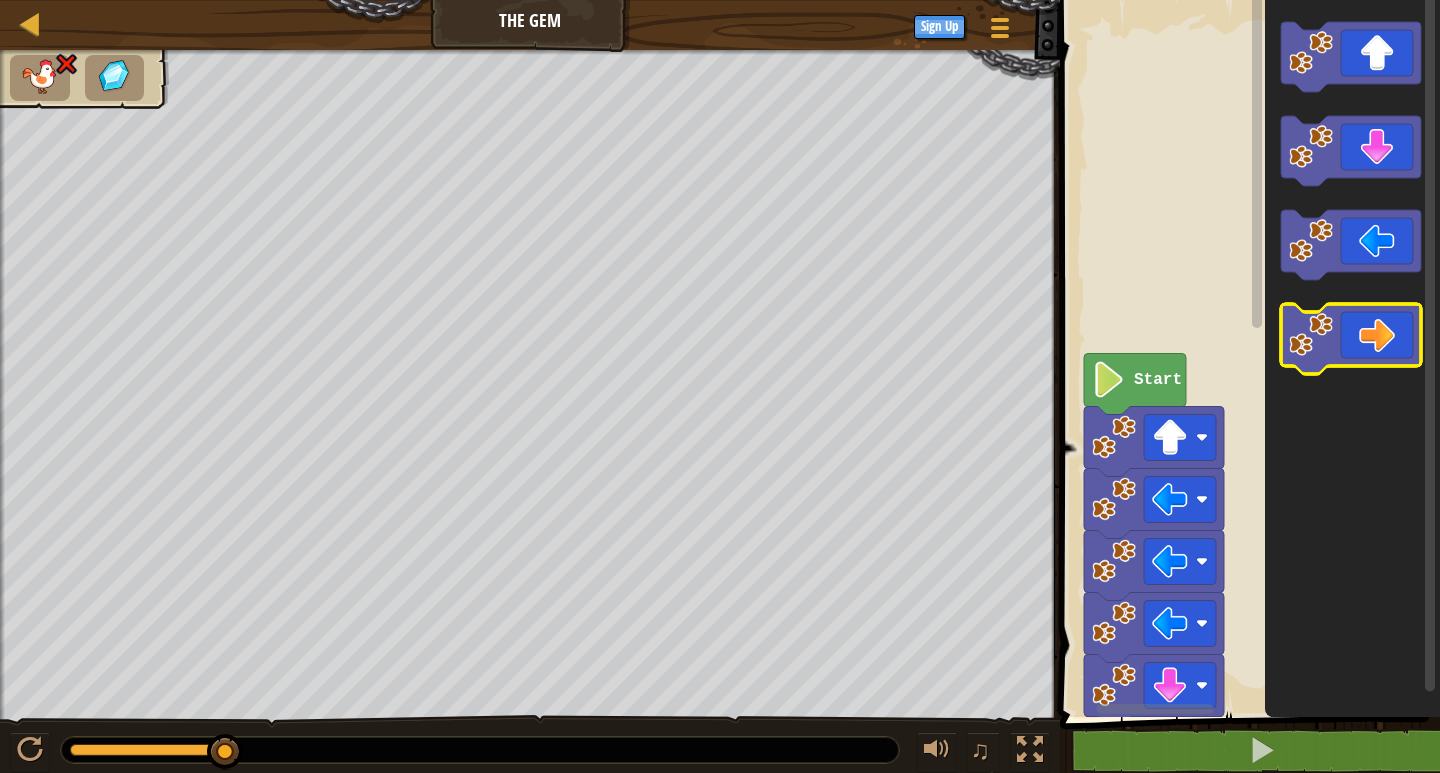 click 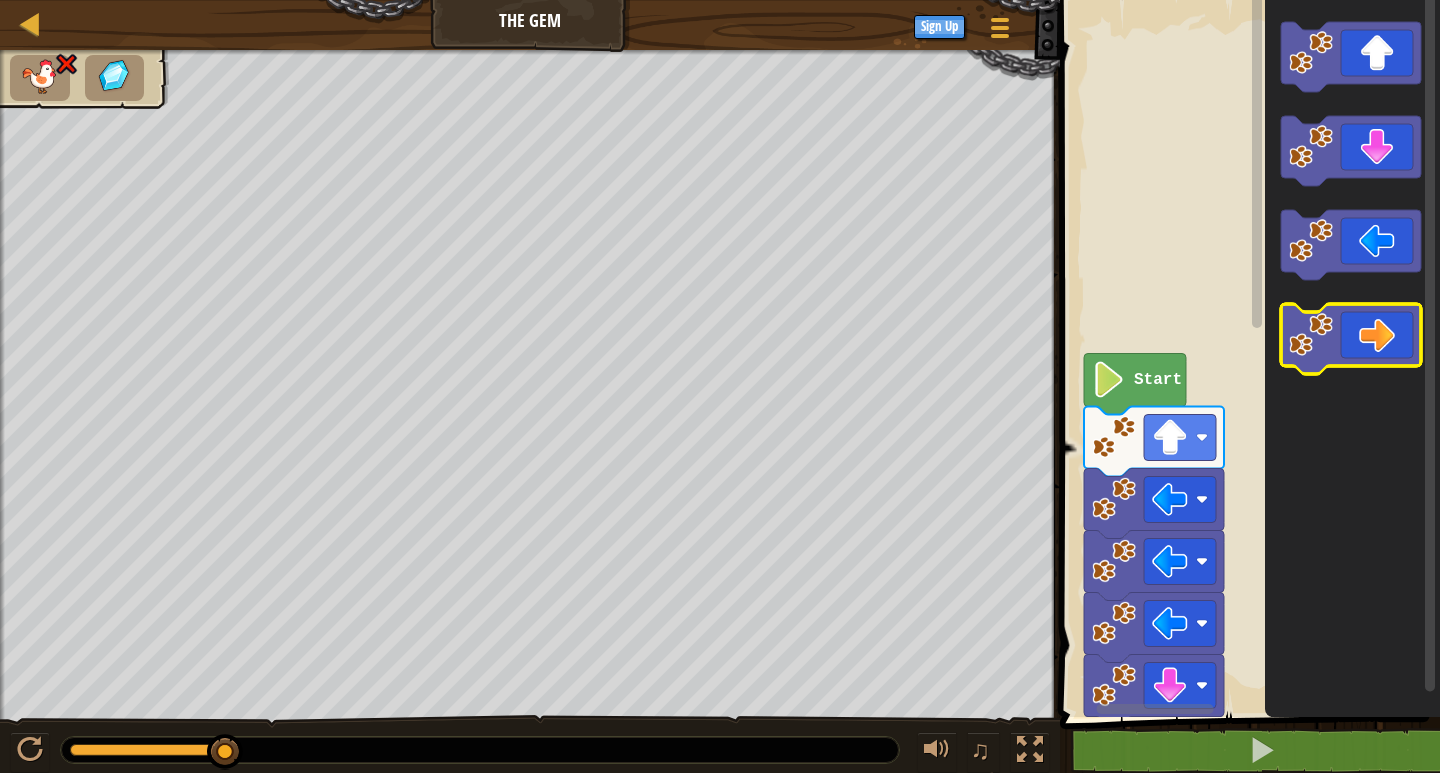 click 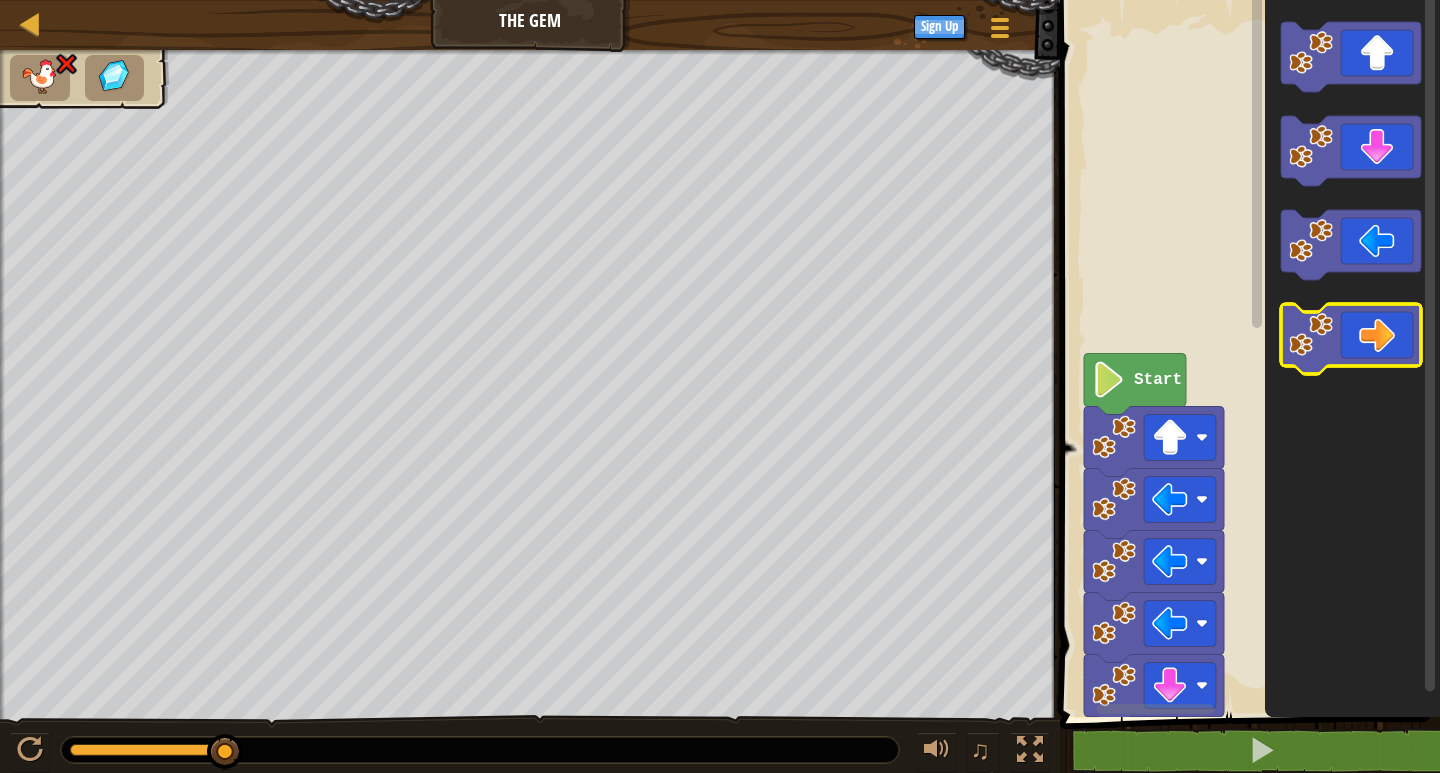click 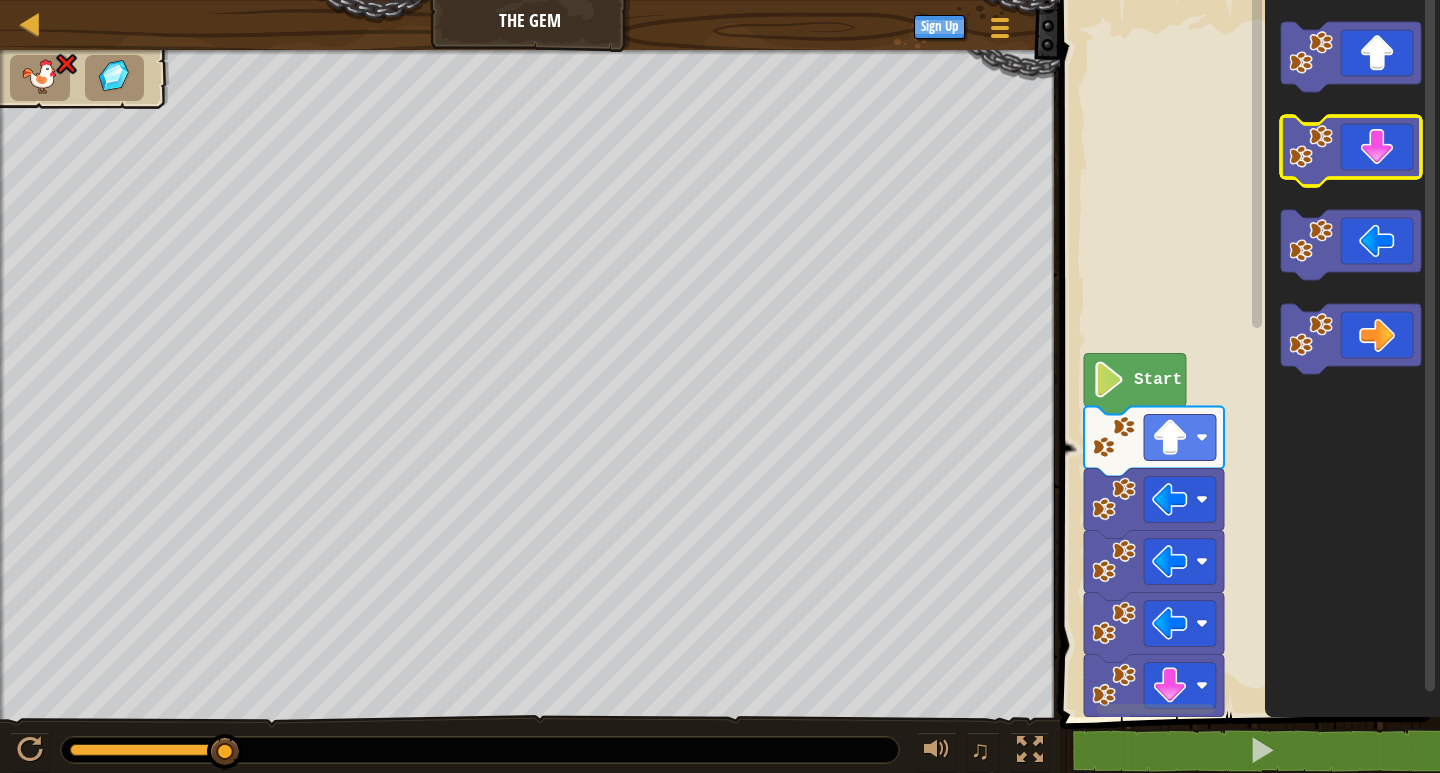 click 